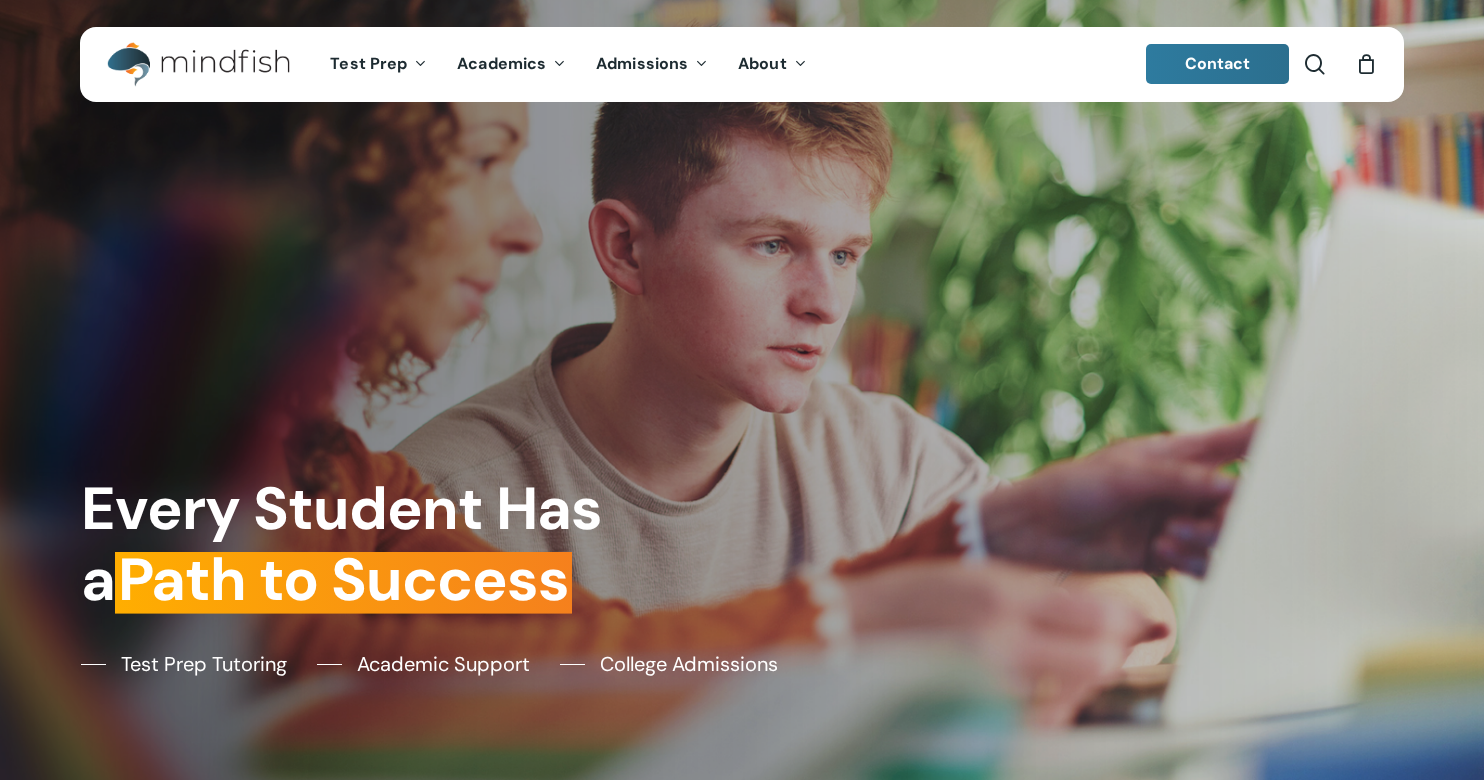 scroll, scrollTop: 0, scrollLeft: 0, axis: both 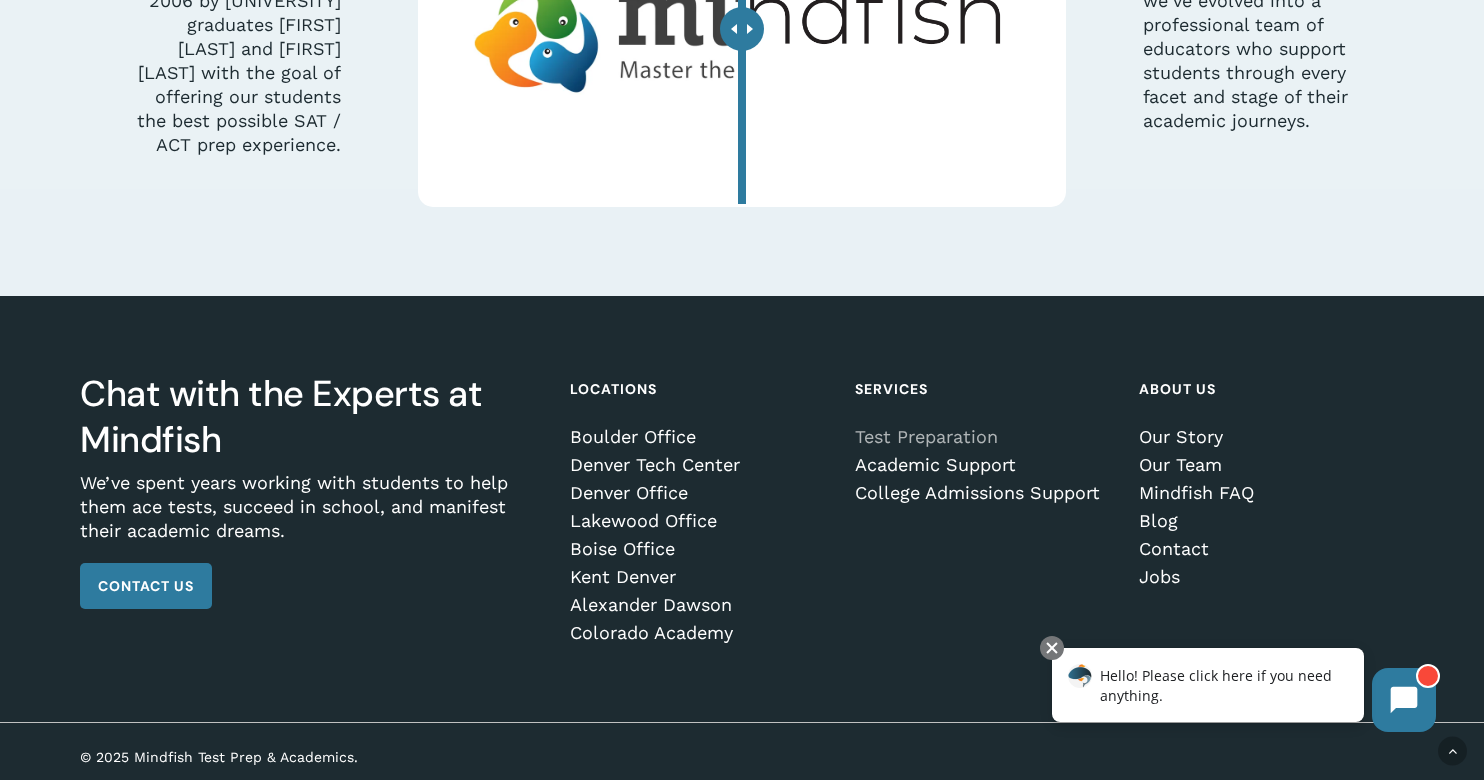 click on "Test Preparation" at bounding box center (984, 437) 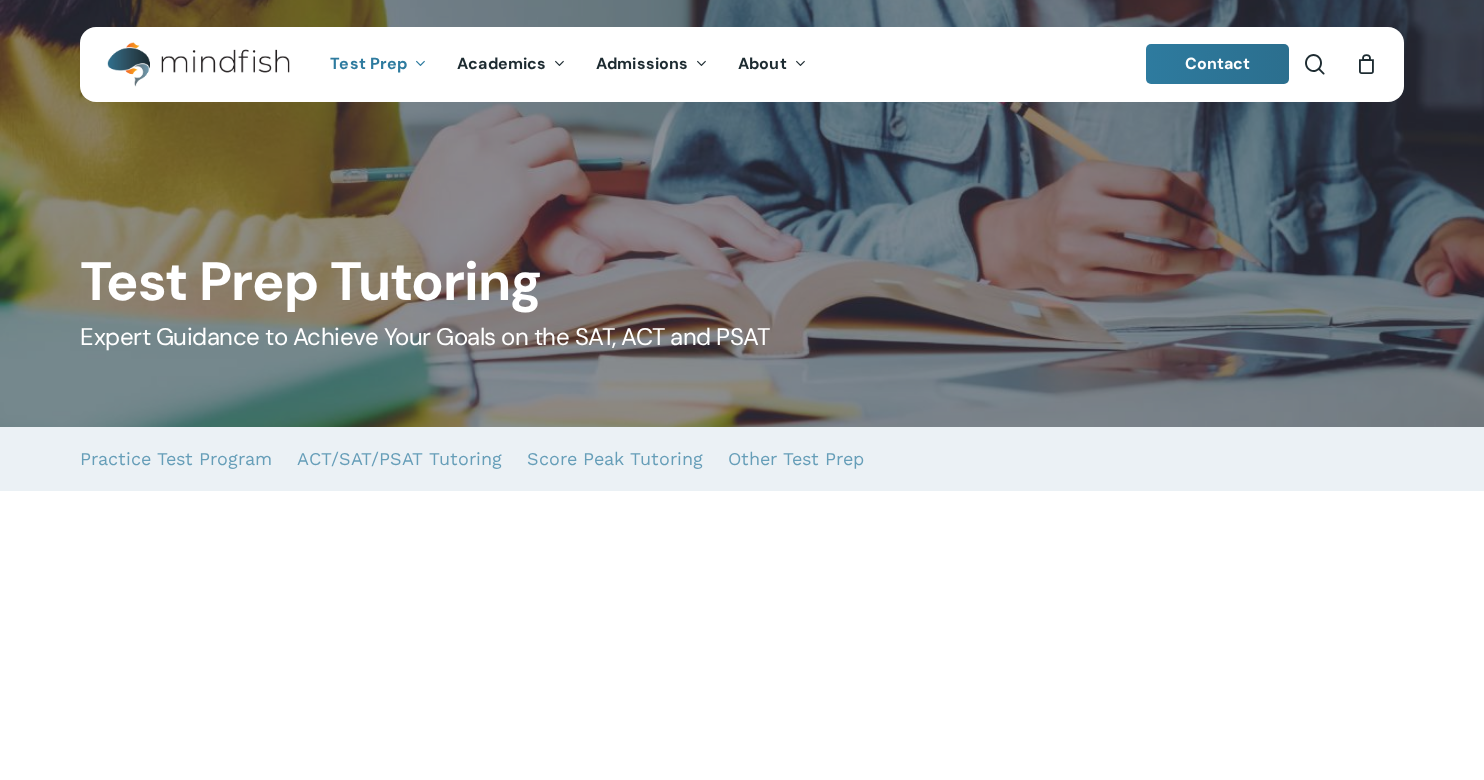 scroll, scrollTop: 0, scrollLeft: 0, axis: both 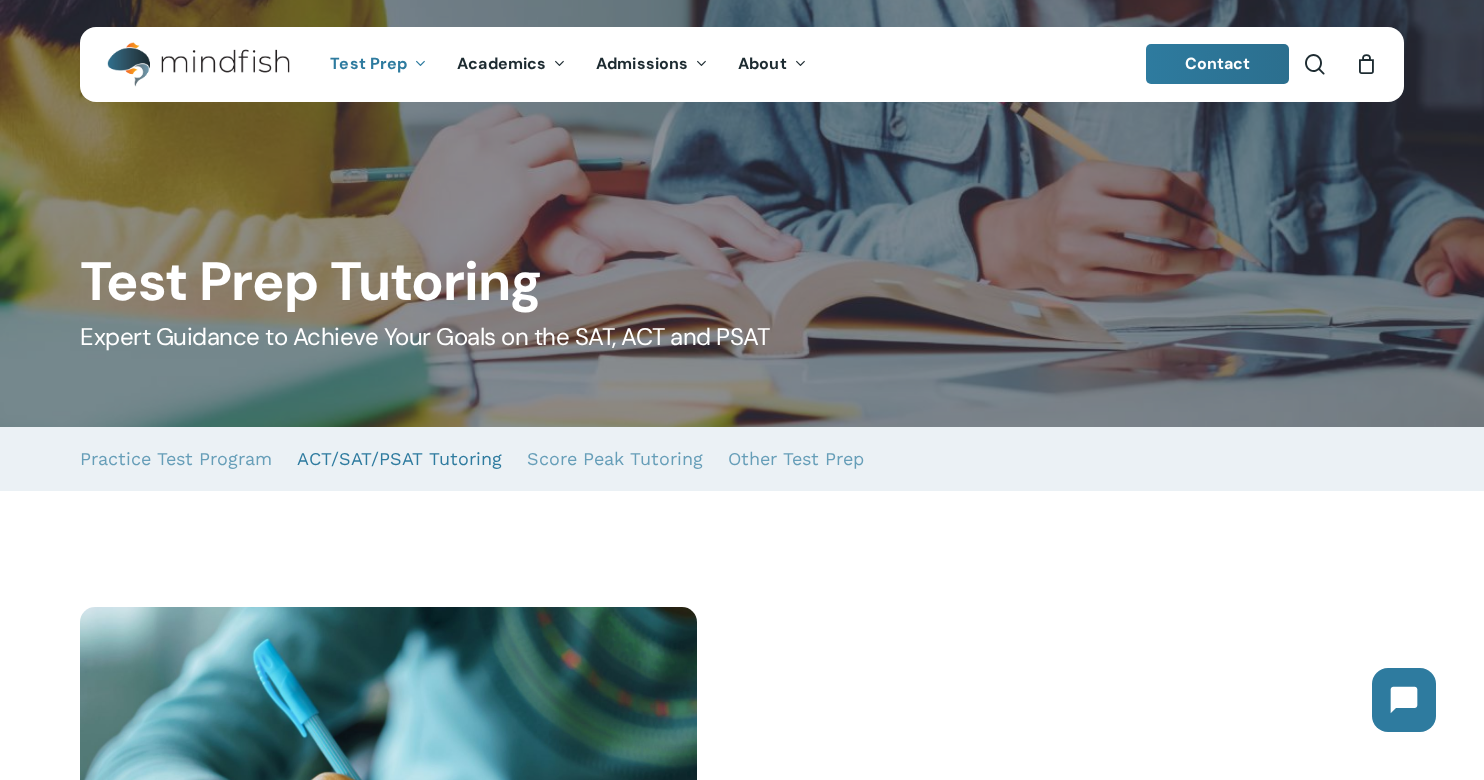 click on "ACT/SAT/PSAT Tutoring" at bounding box center (399, 459) 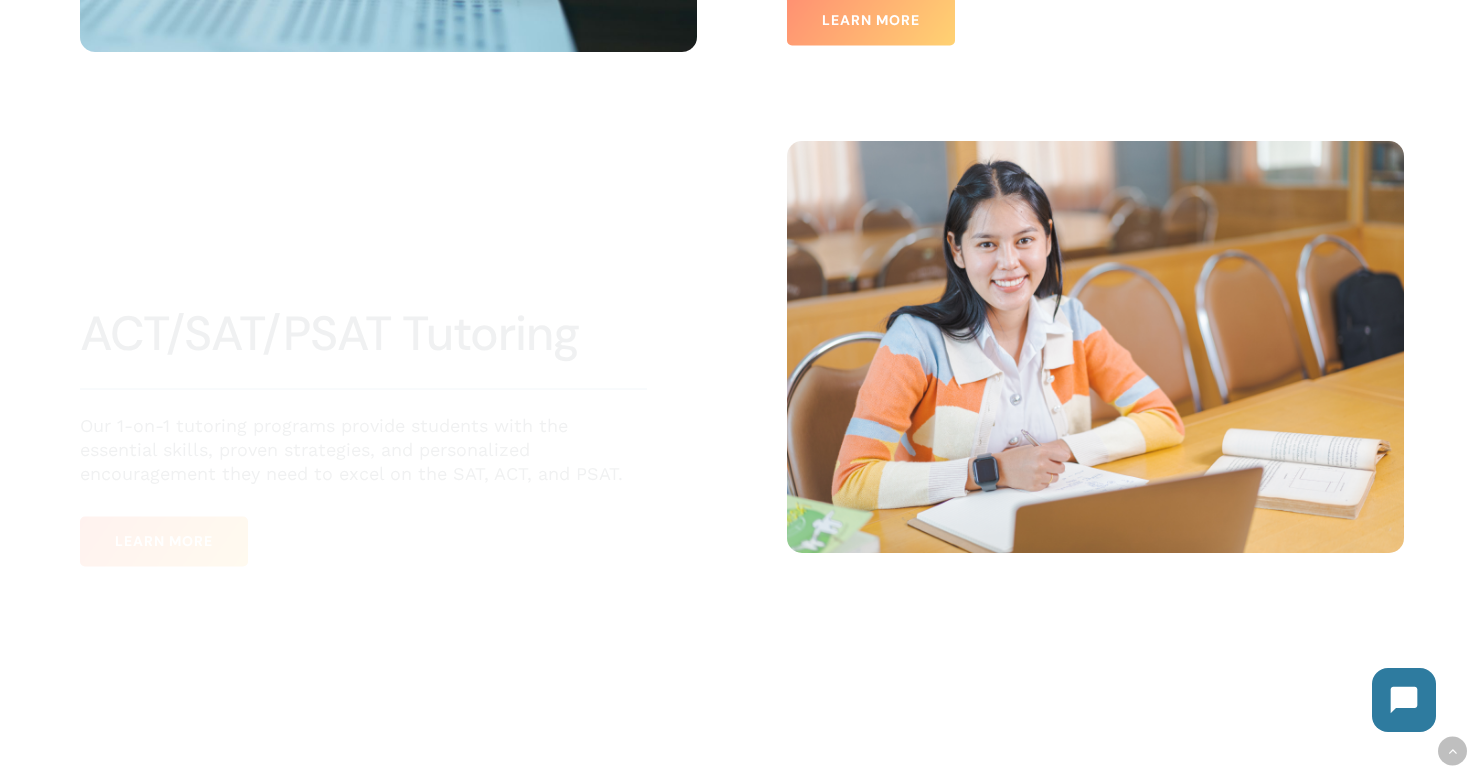 scroll, scrollTop: 980, scrollLeft: 0, axis: vertical 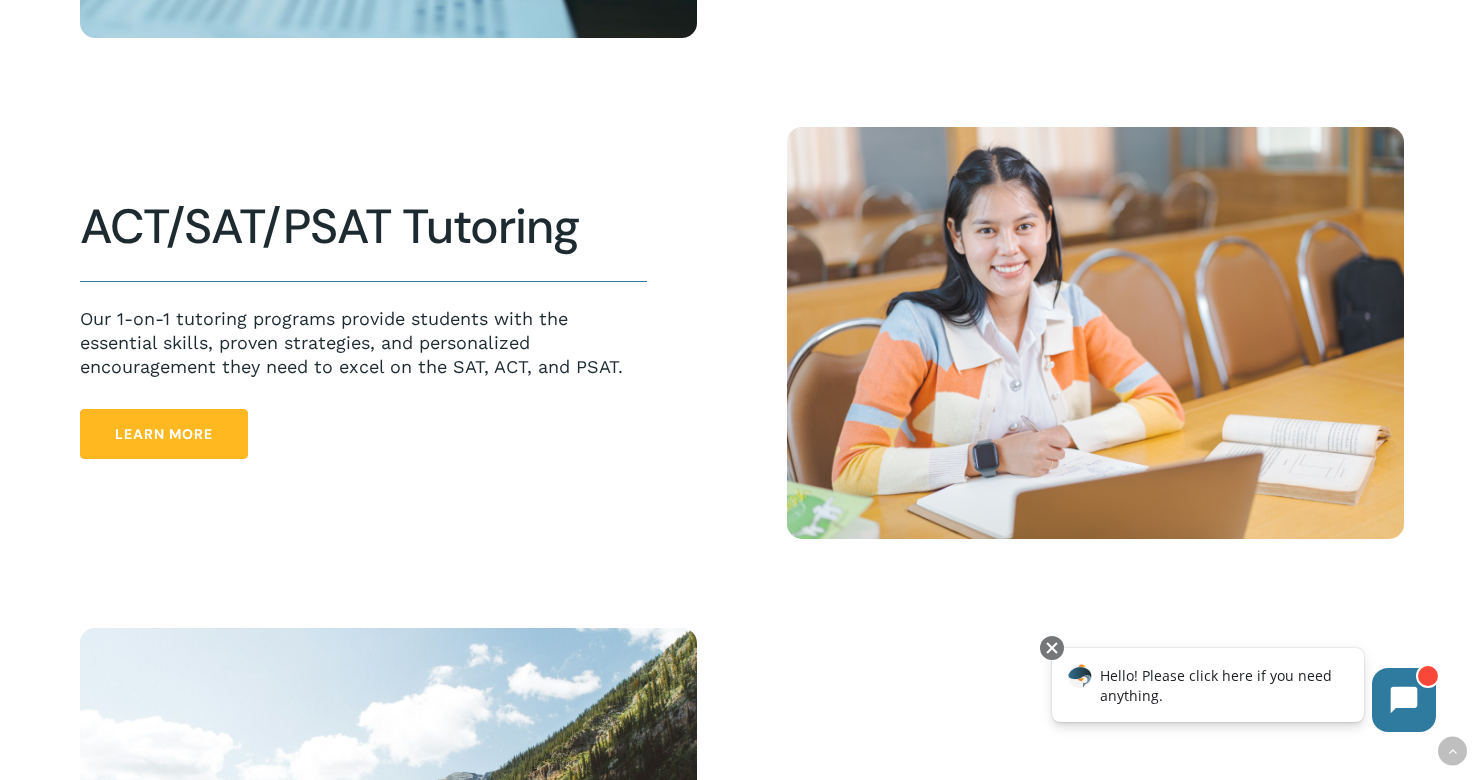 click on "Learn More" at bounding box center [164, 434] 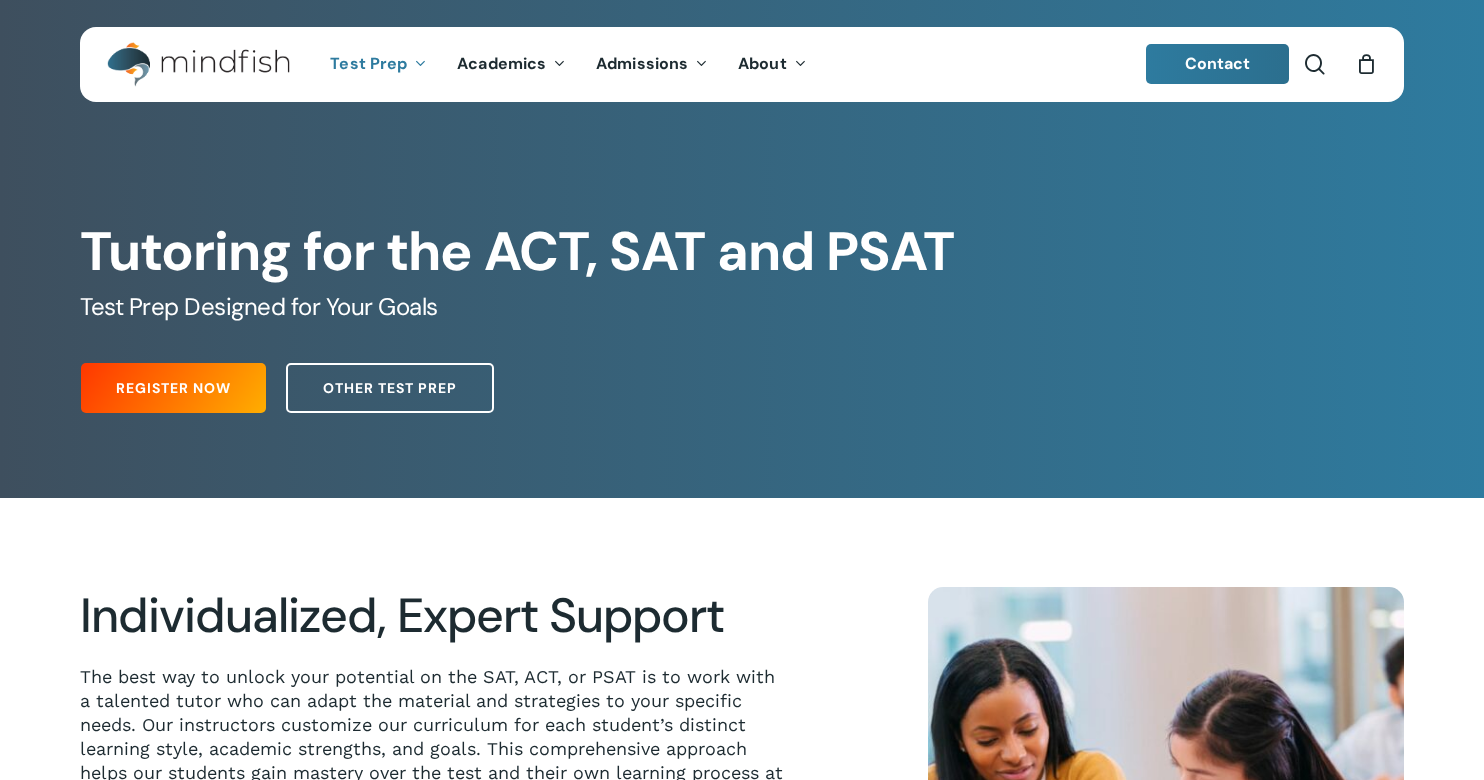 scroll, scrollTop: 0, scrollLeft: 0, axis: both 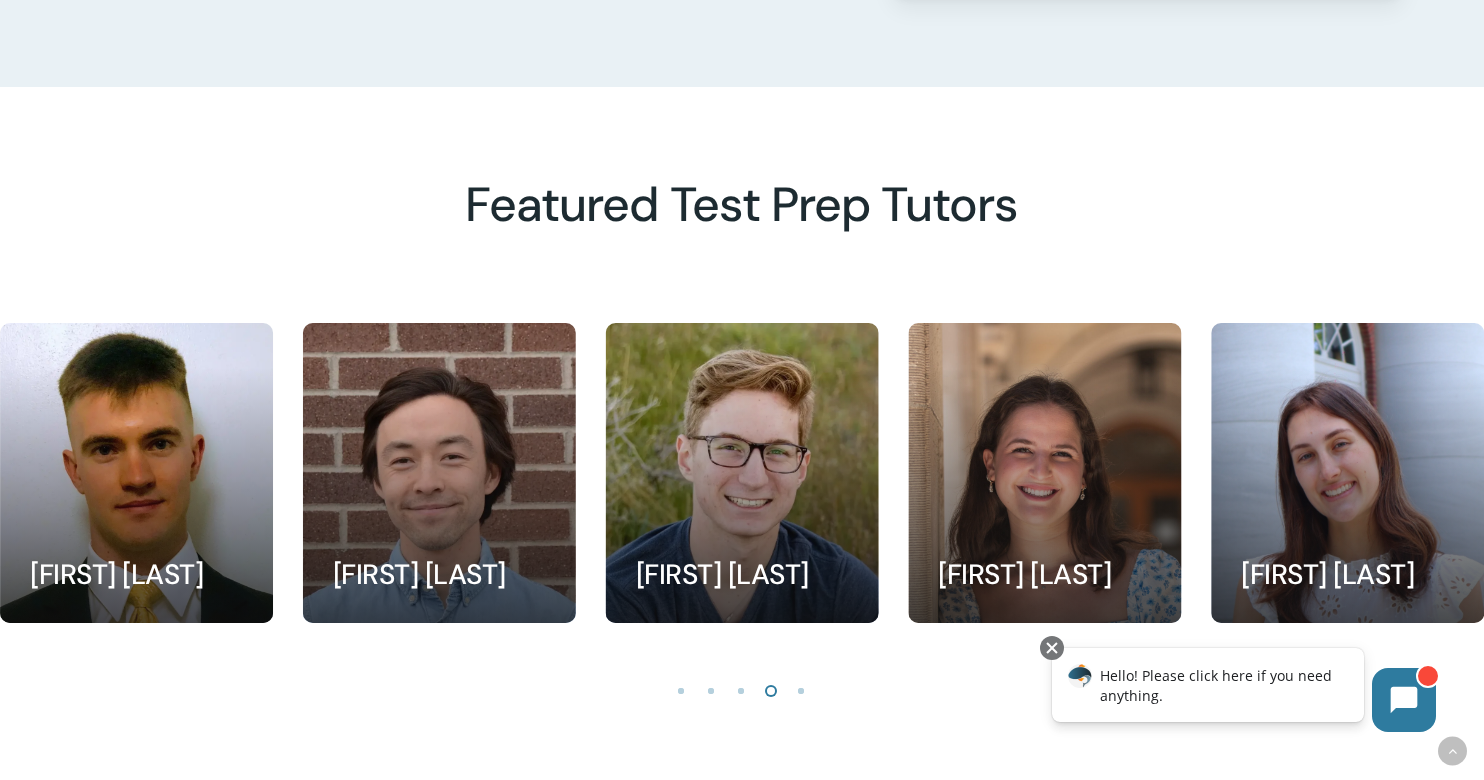click at bounding box center (802, 690) 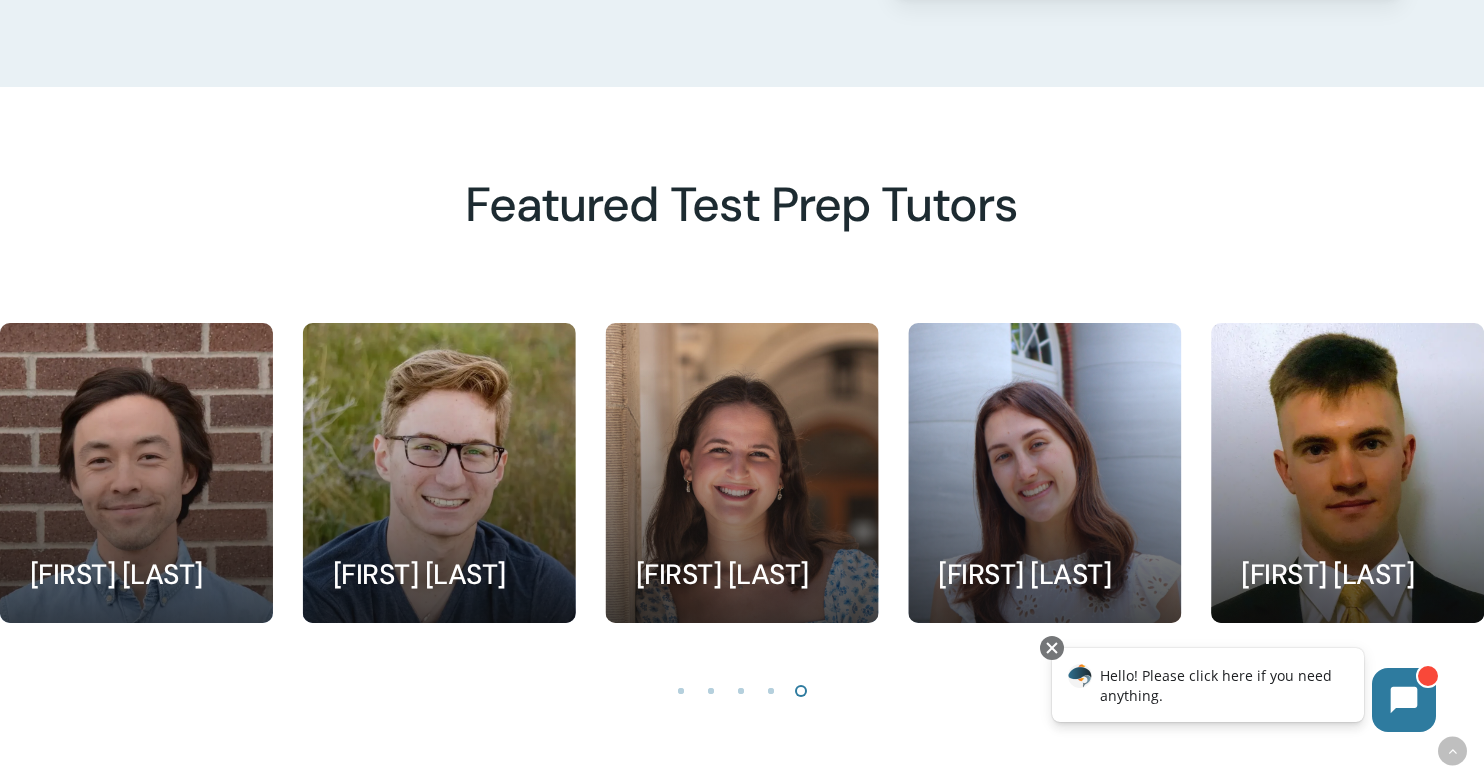 click at bounding box center [802, 690] 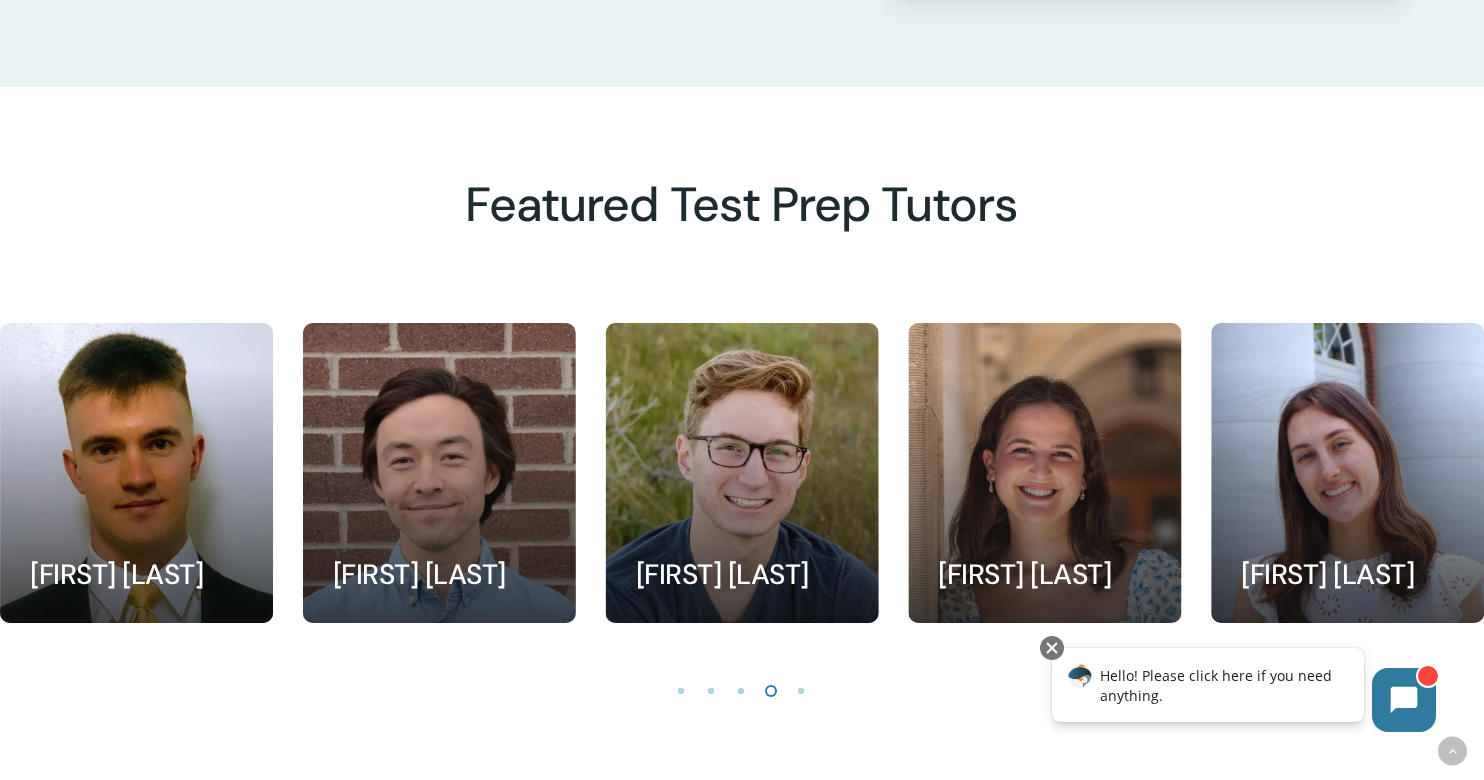 click at bounding box center [742, 690] 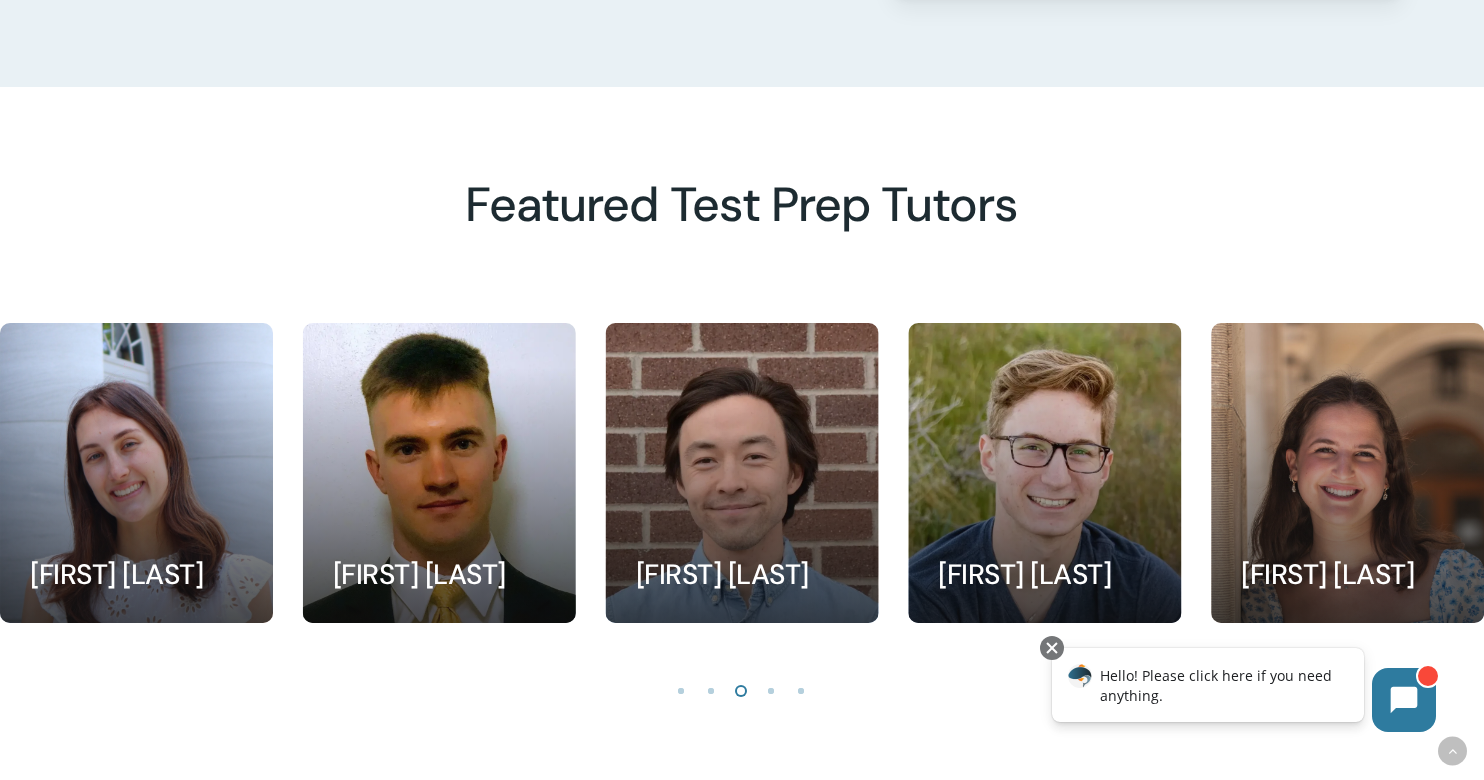 click at bounding box center [712, 690] 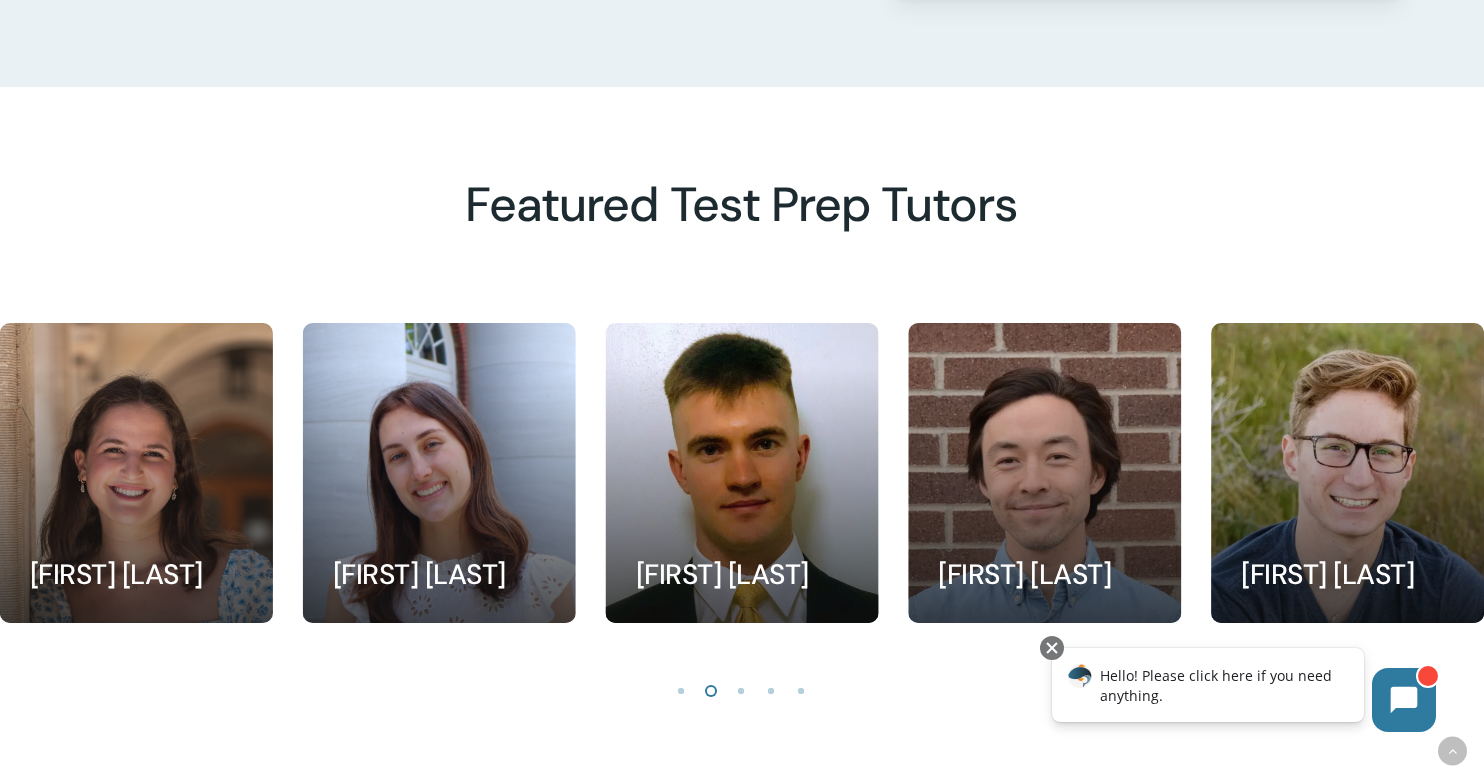 click at bounding box center [682, 690] 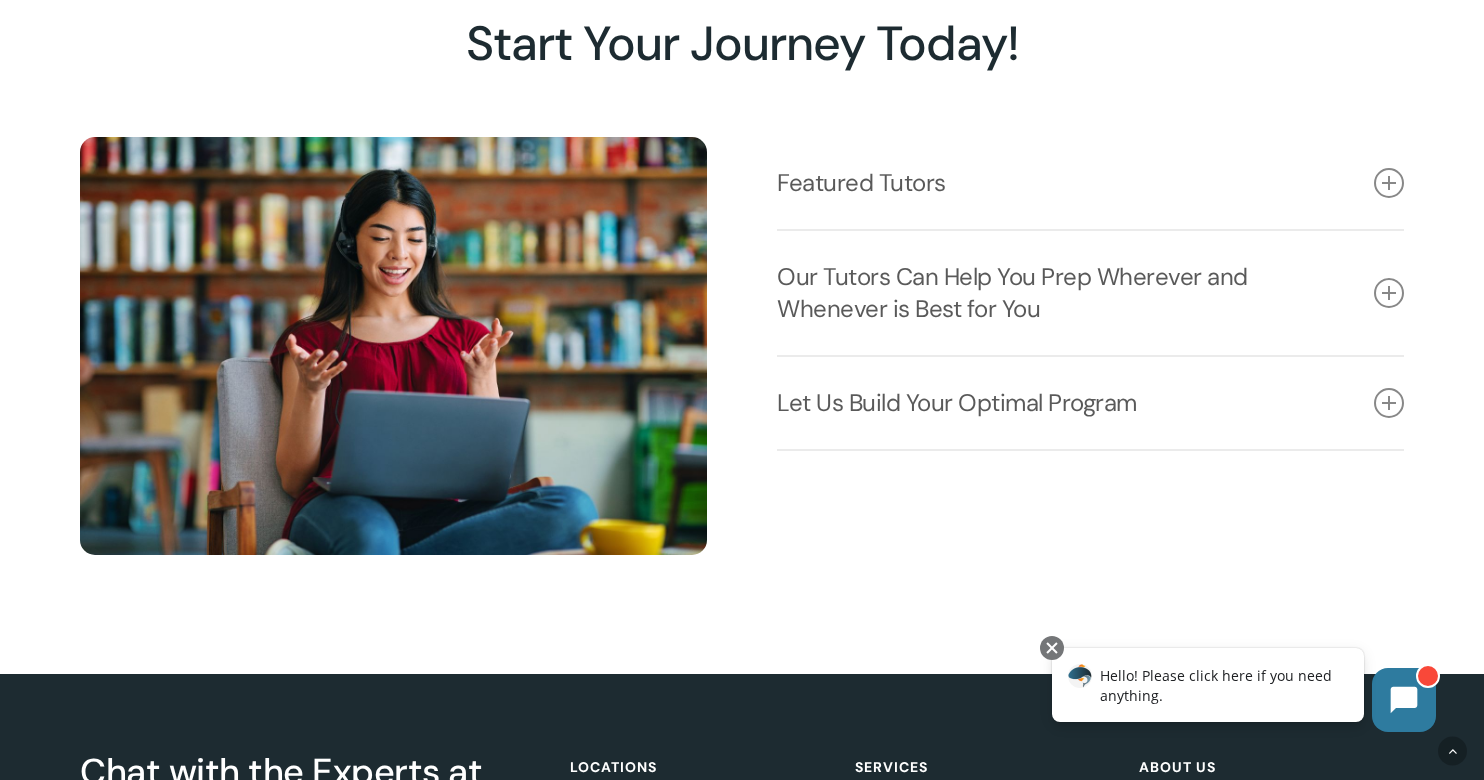 scroll, scrollTop: 2517, scrollLeft: 0, axis: vertical 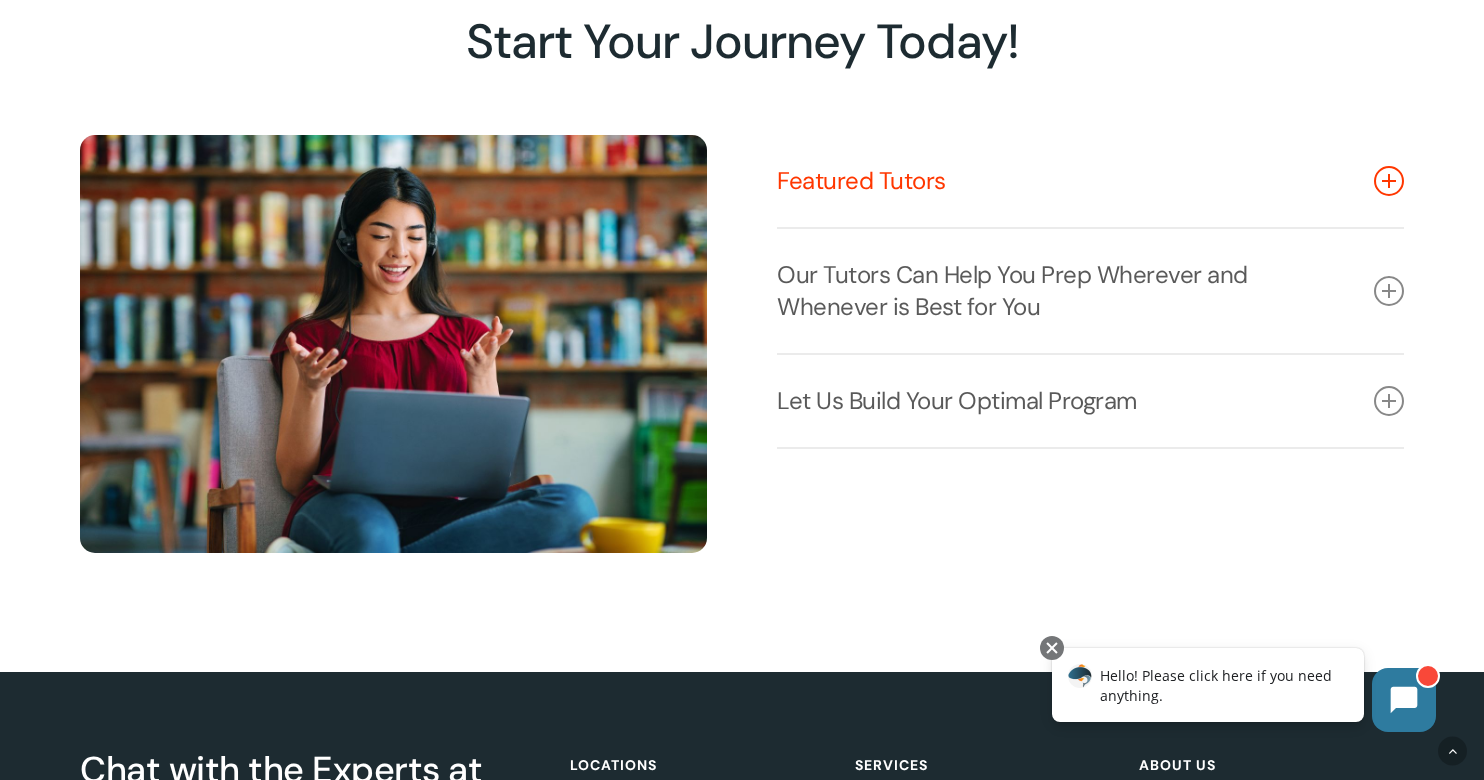 click on "Featured Tutors" at bounding box center (1090, 181) 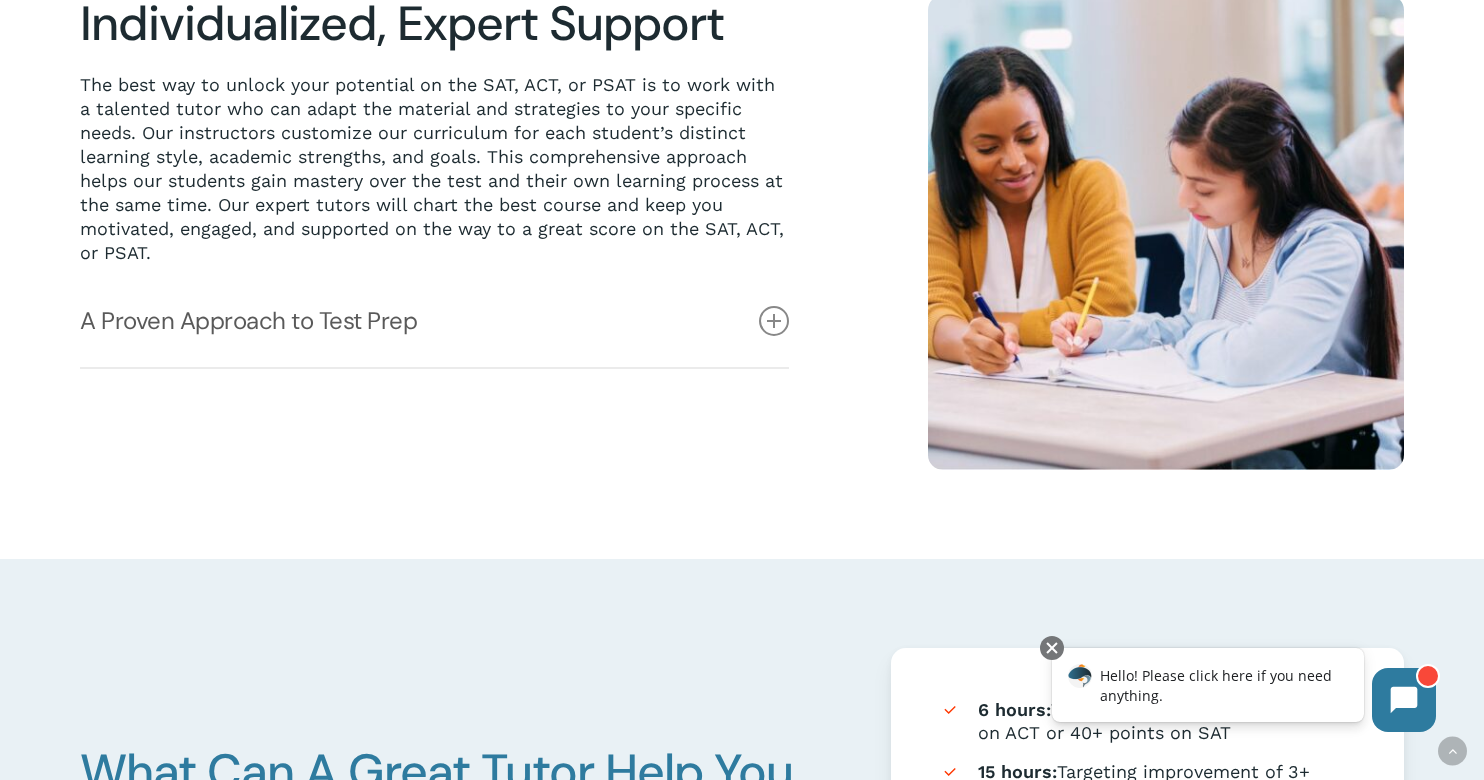 scroll, scrollTop: 0, scrollLeft: 0, axis: both 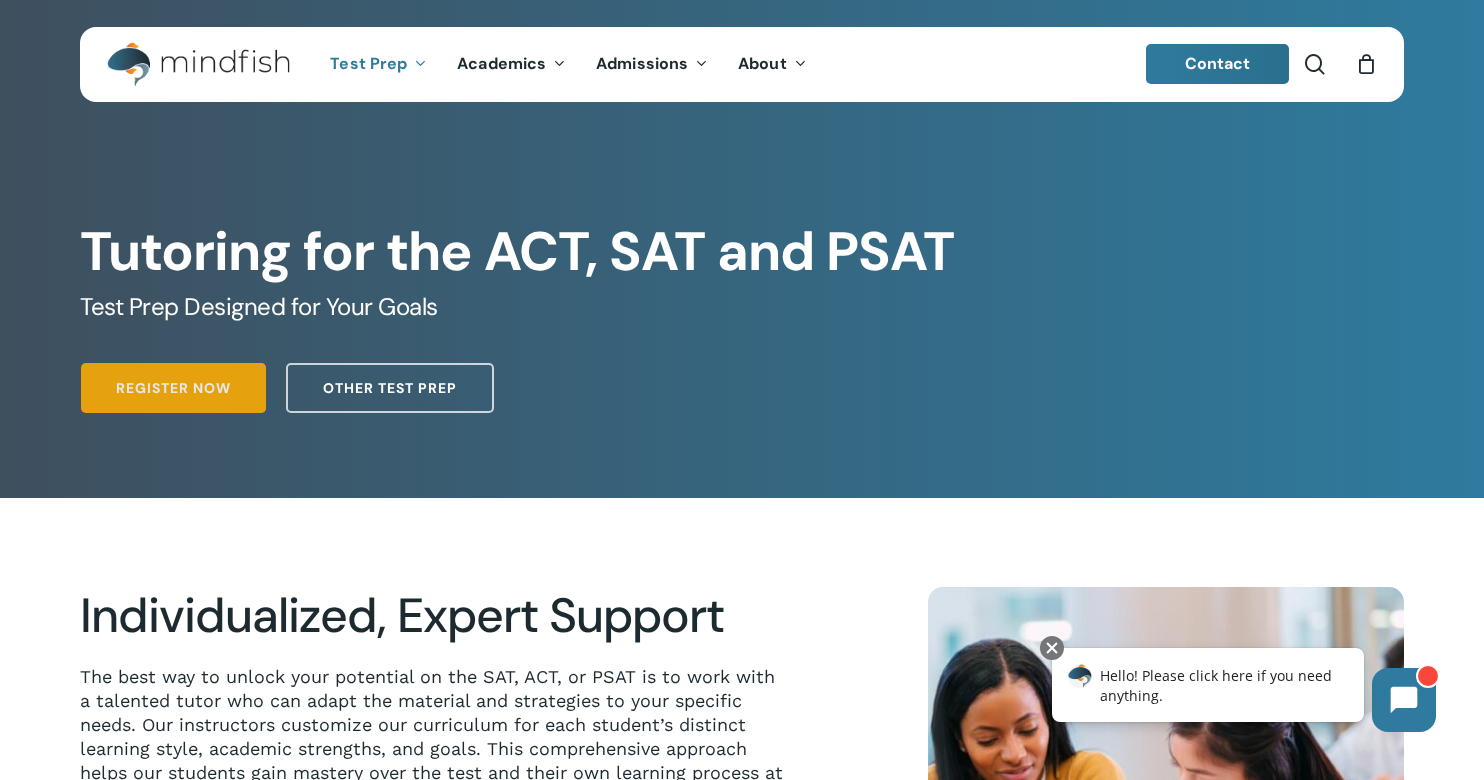 click on "Register Now" at bounding box center [173, 388] 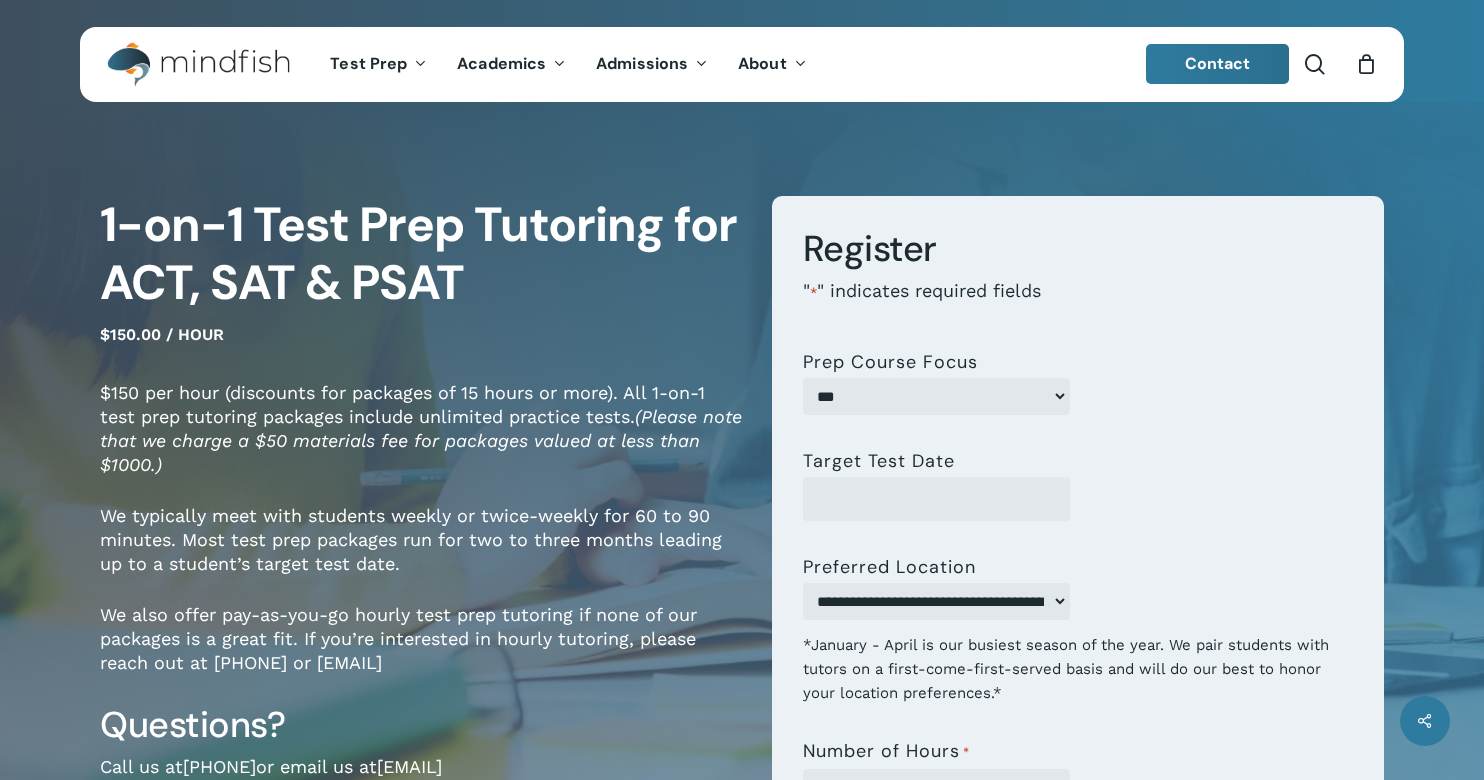 scroll, scrollTop: 0, scrollLeft: 0, axis: both 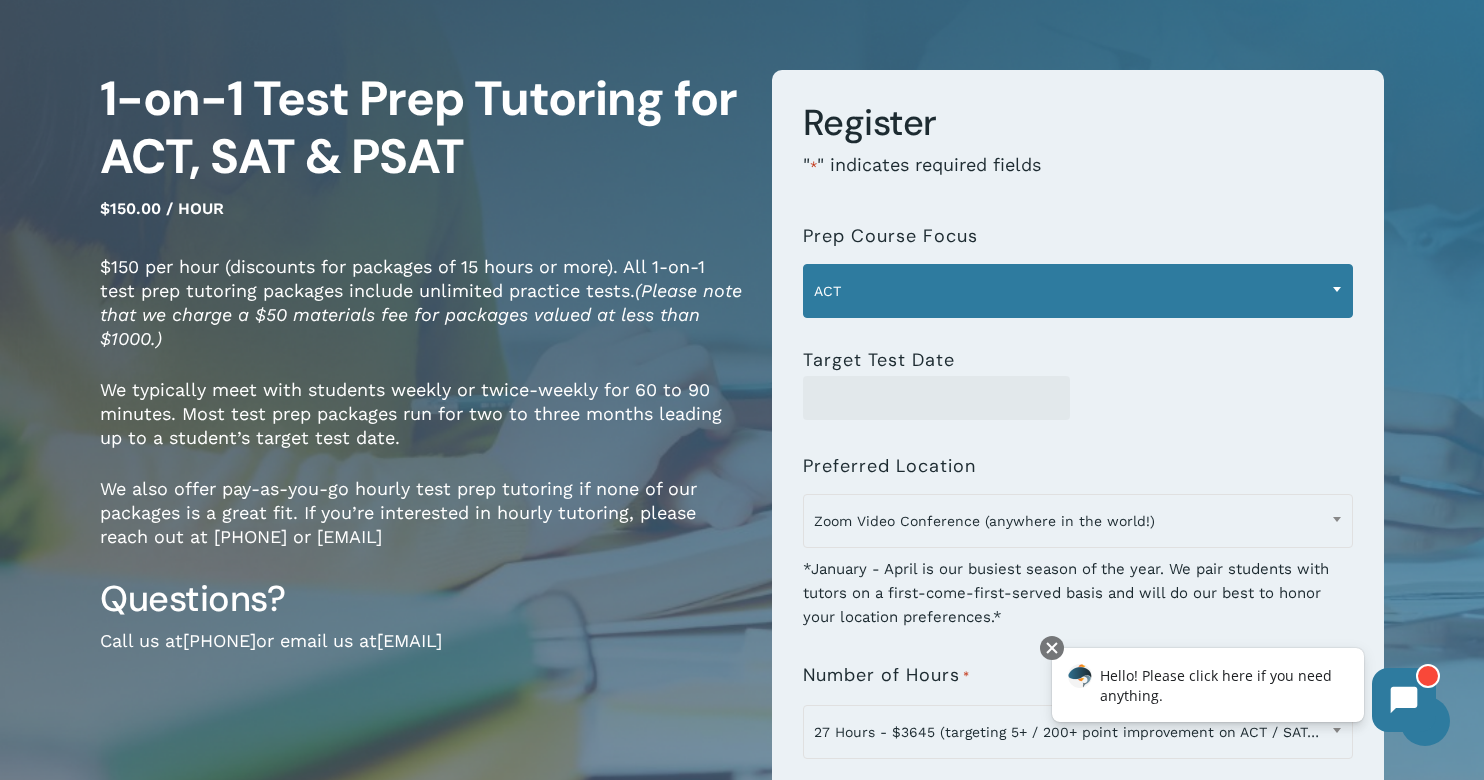 click on "ACT" at bounding box center [1078, 291] 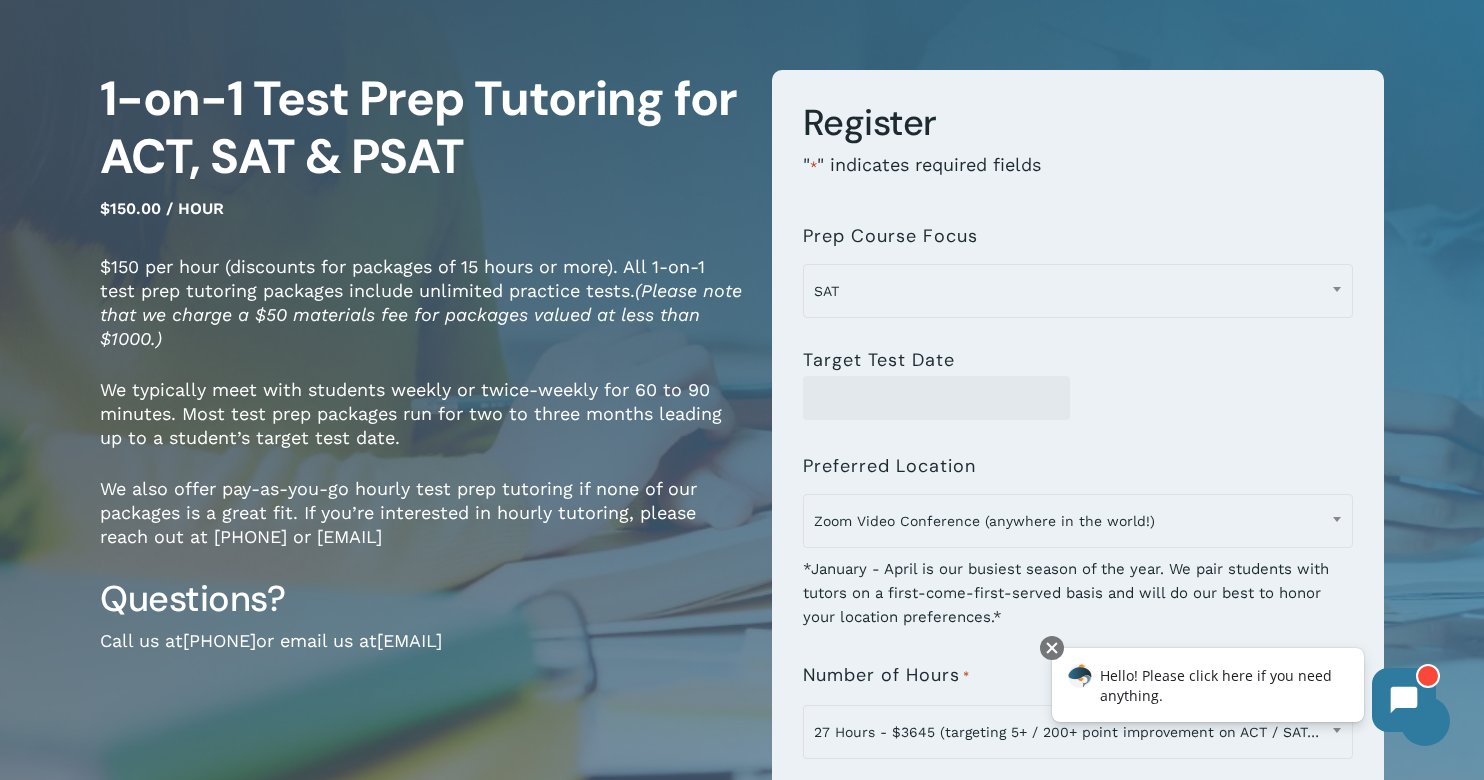 select on "***" 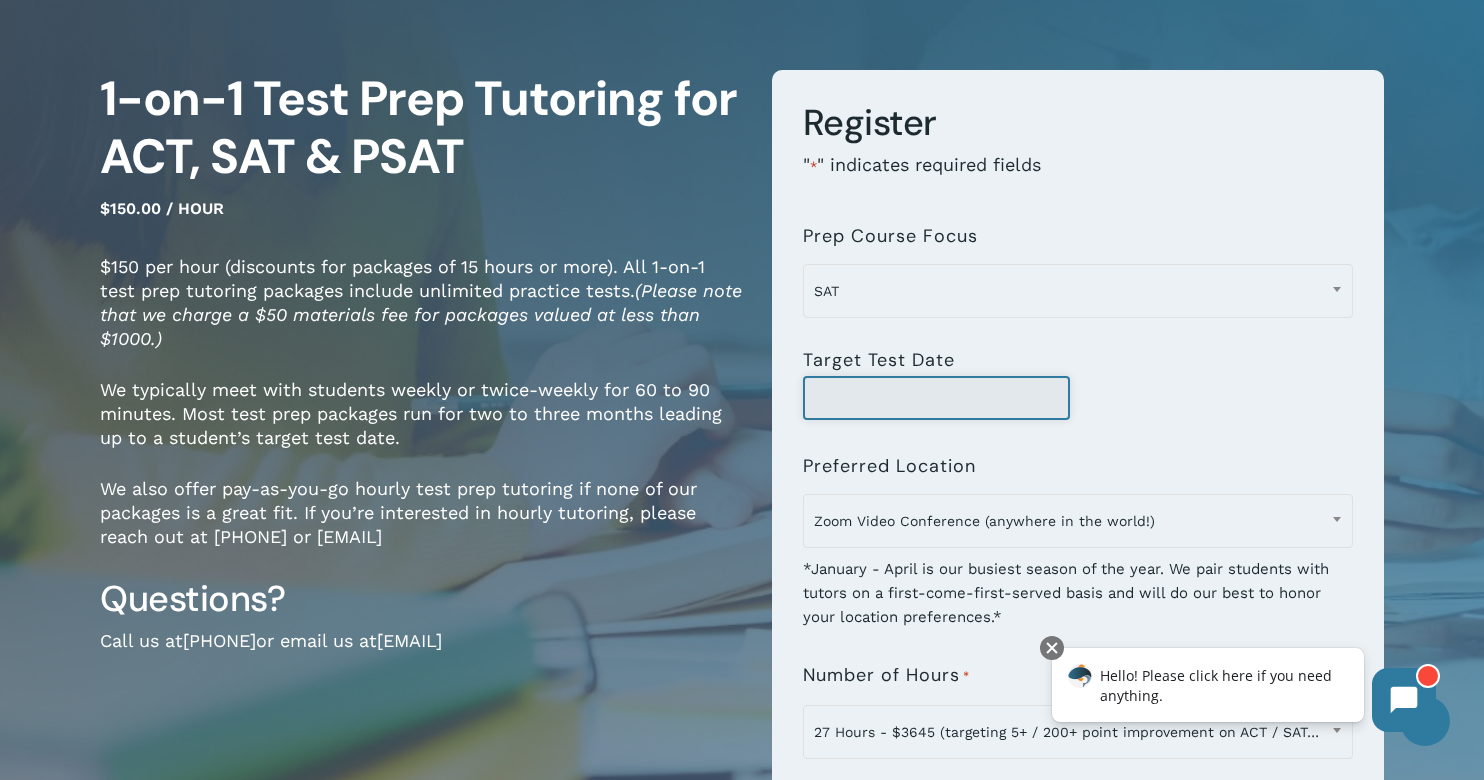 click on "Target Test Date" at bounding box center [936, 398] 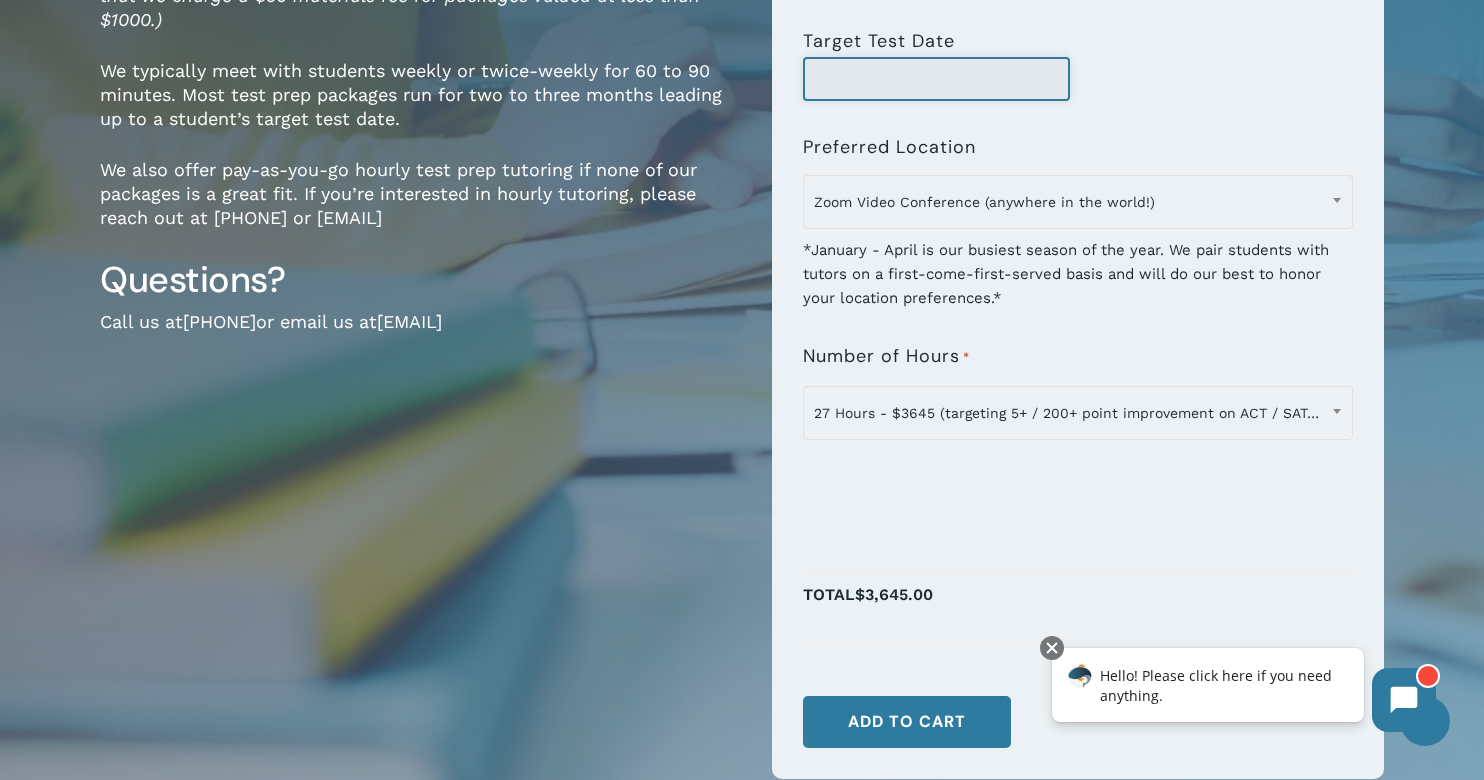 scroll, scrollTop: 485, scrollLeft: 0, axis: vertical 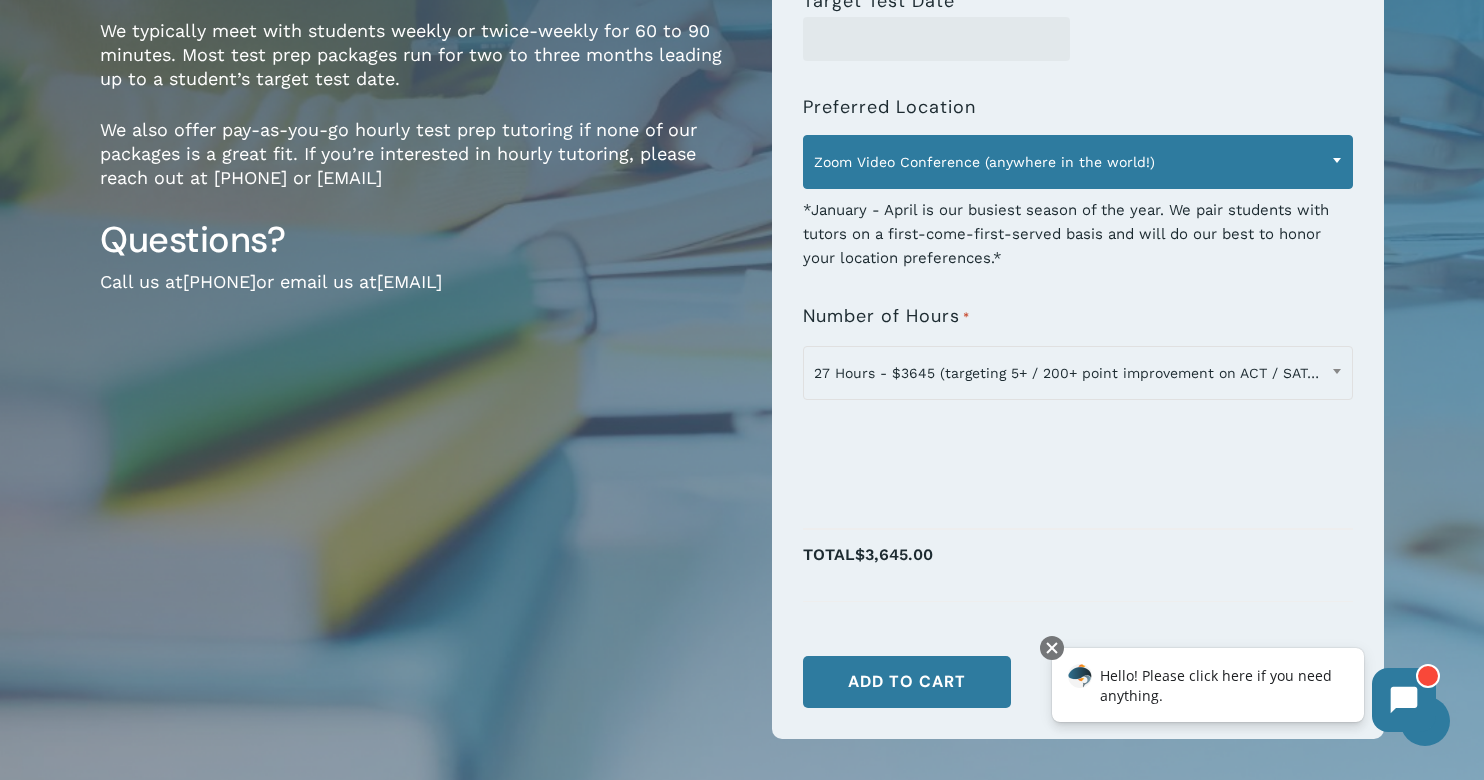click at bounding box center [1337, 160] 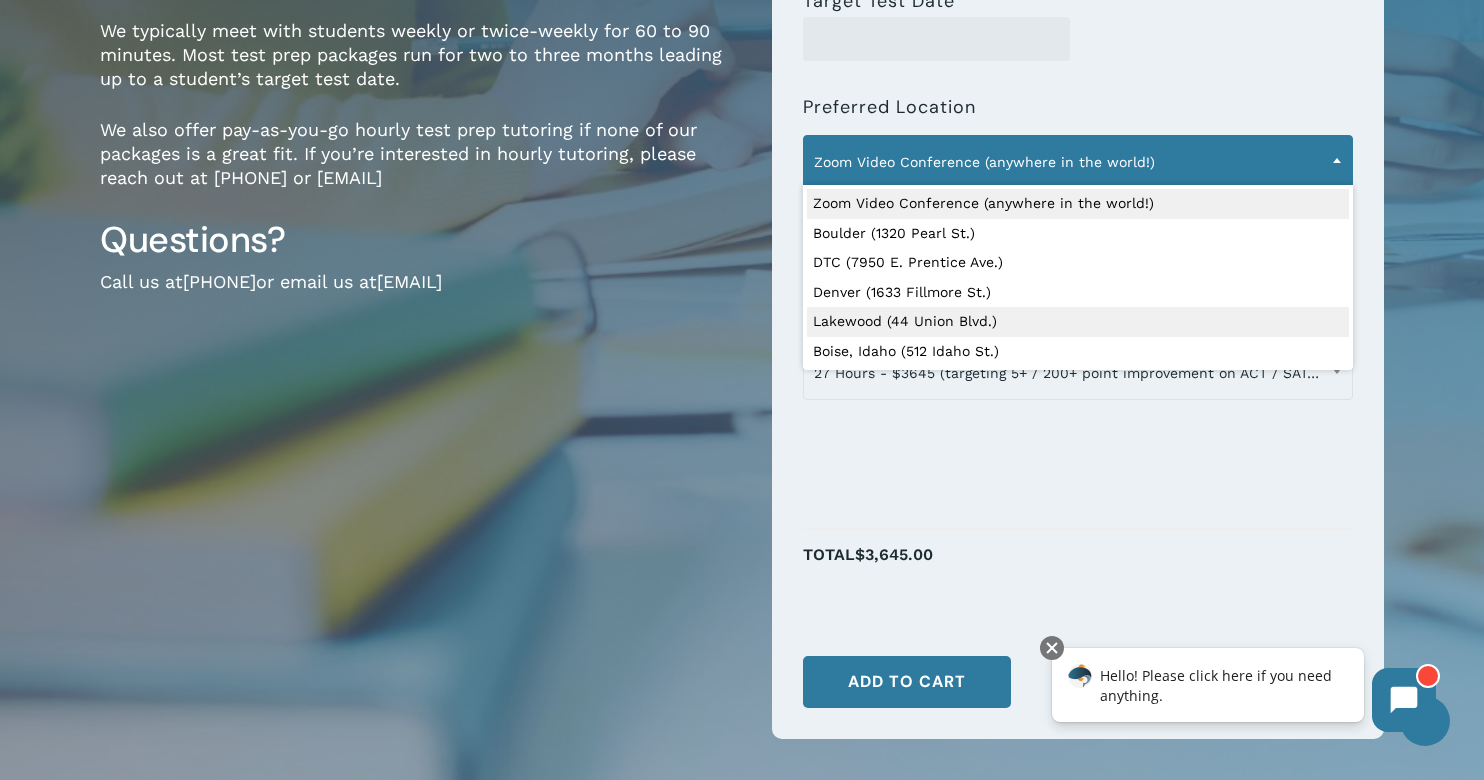 select on "**********" 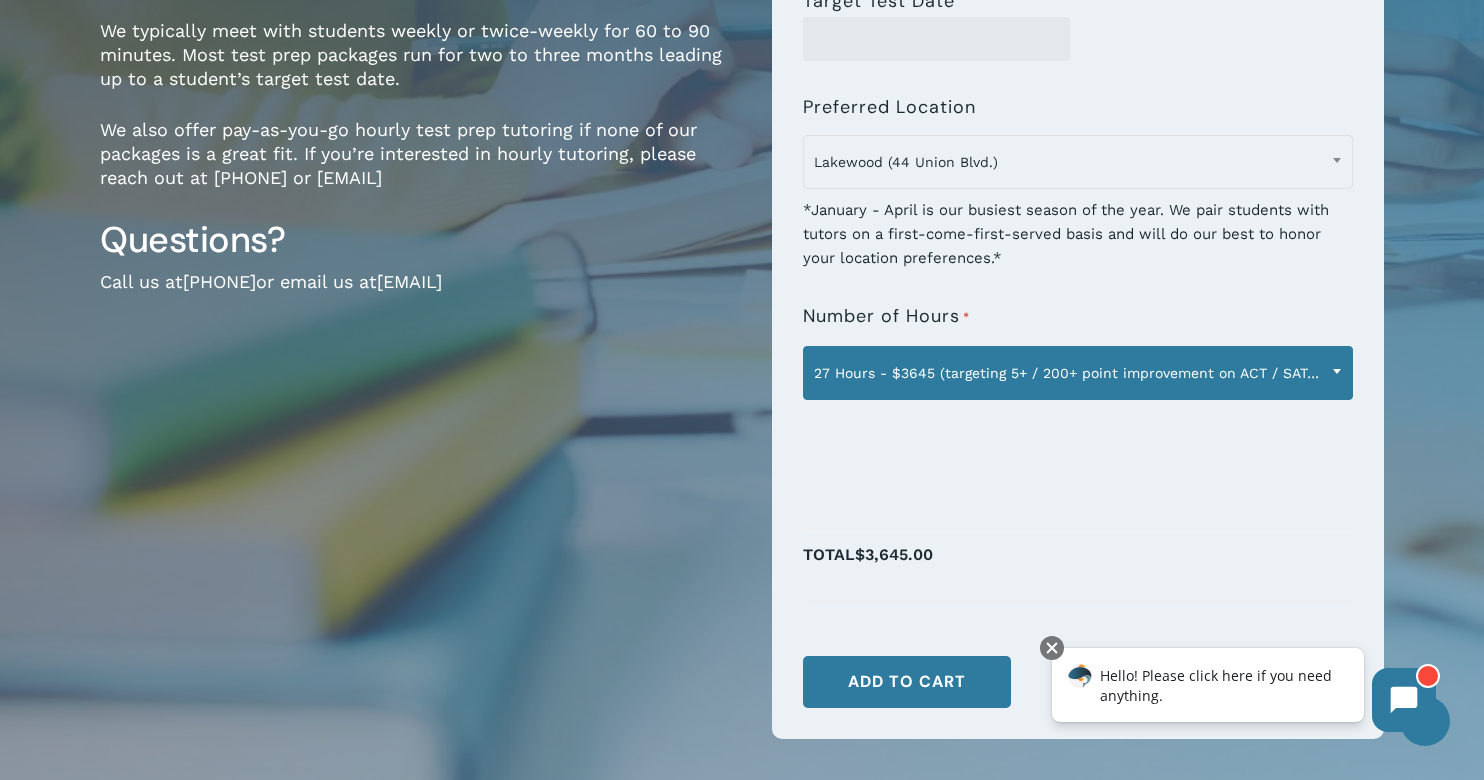 click at bounding box center (1337, 371) 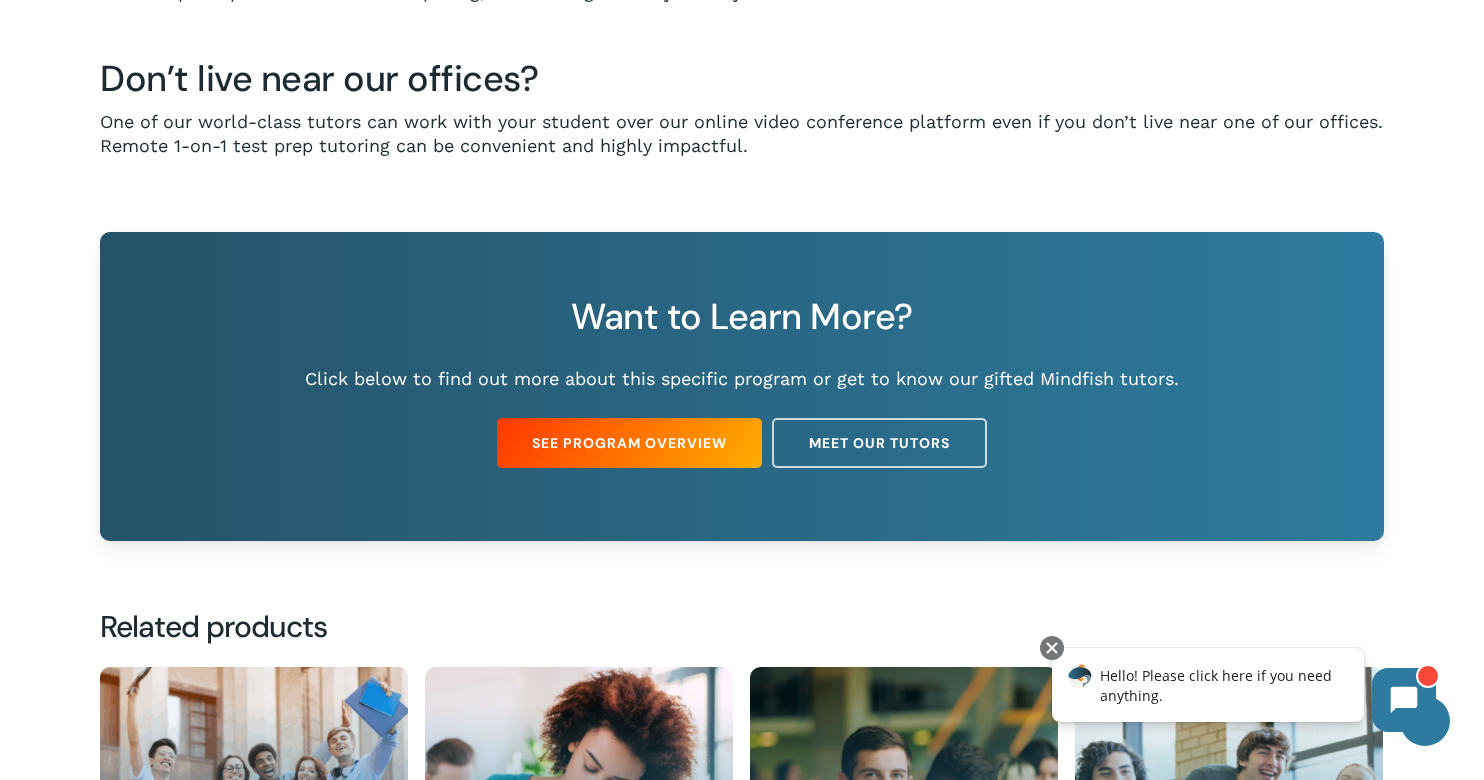 scroll, scrollTop: 2104, scrollLeft: 0, axis: vertical 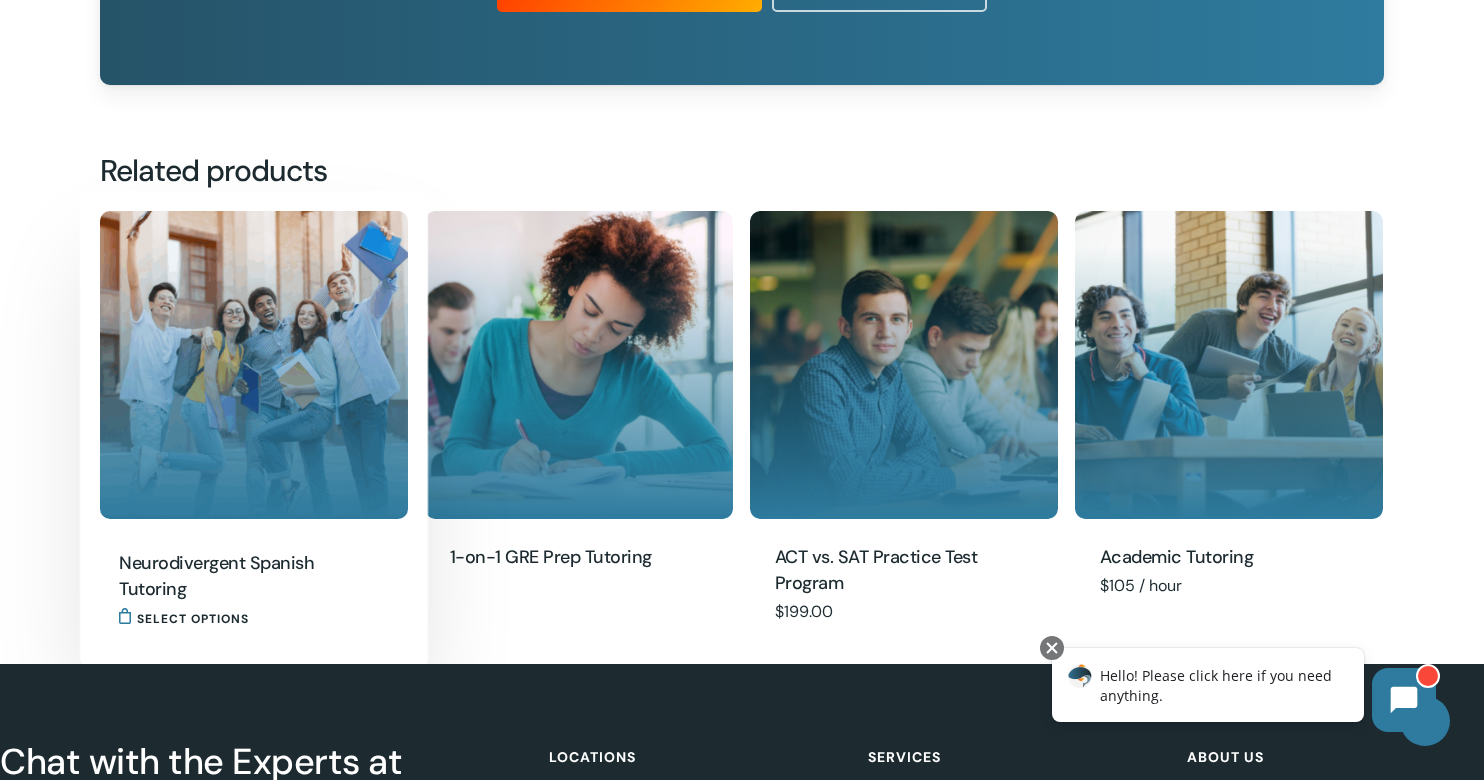 click on "Neurodivergent Spanish Tutoring" at bounding box center [248, 577] 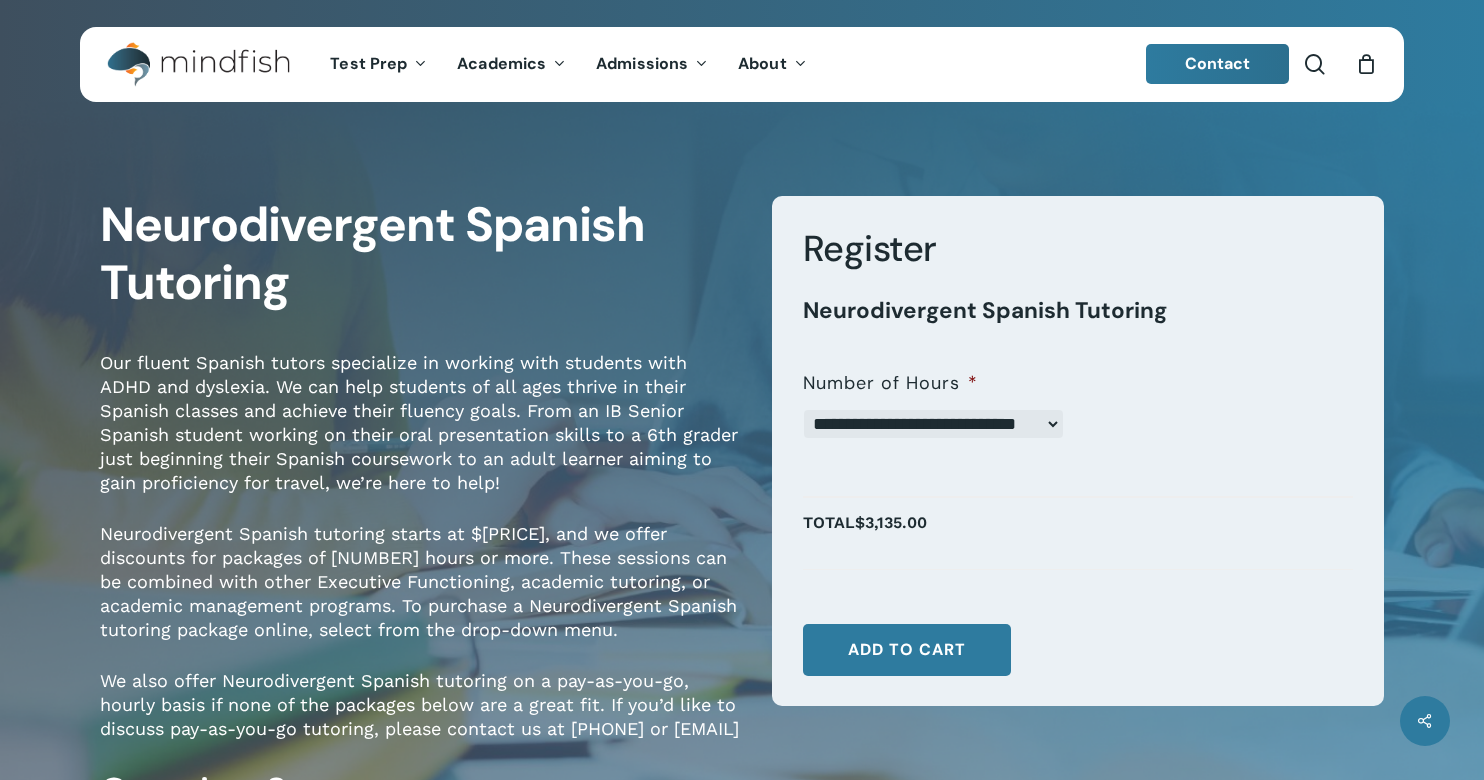 scroll, scrollTop: 0, scrollLeft: 0, axis: both 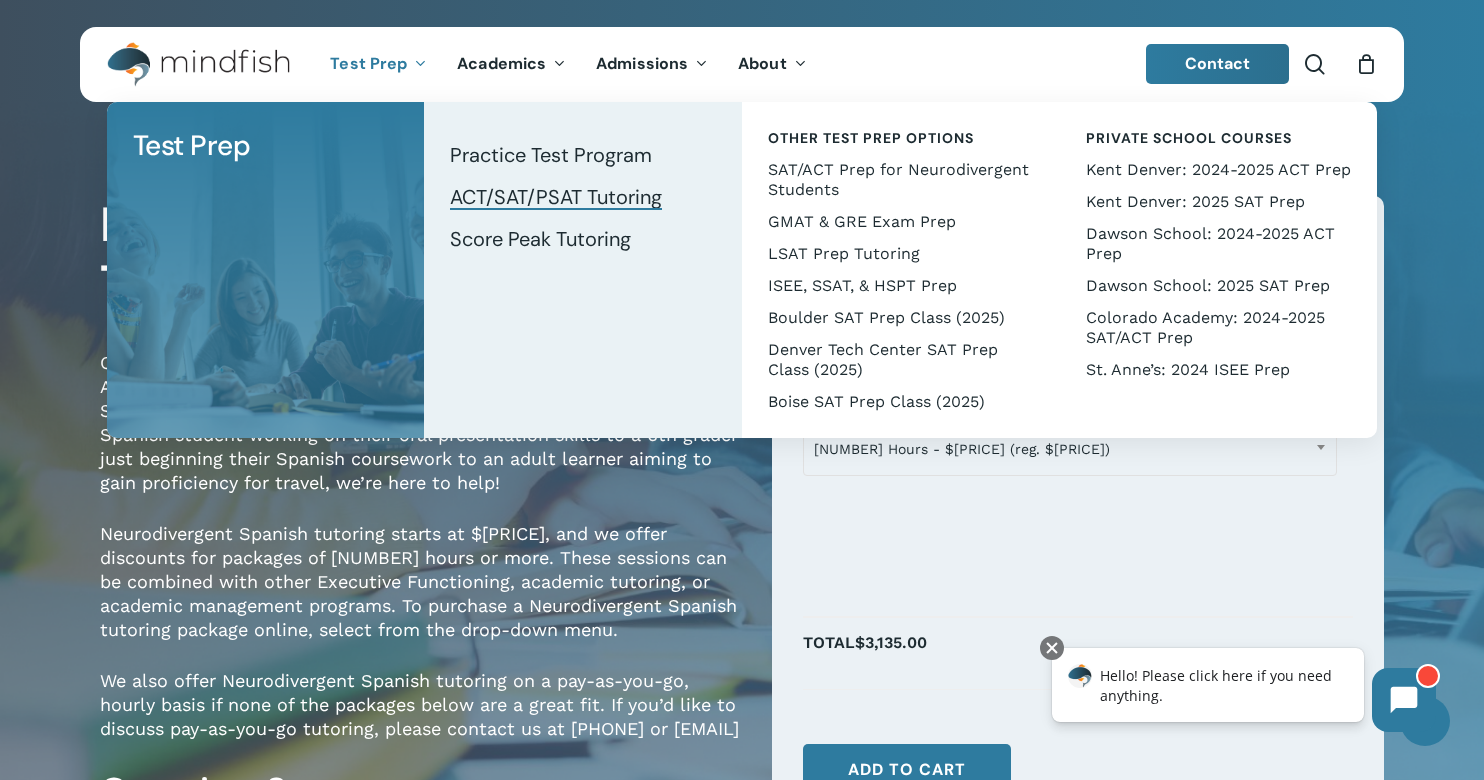 click on "ACT/SAT/PSAT Tutoring" at bounding box center (556, 197) 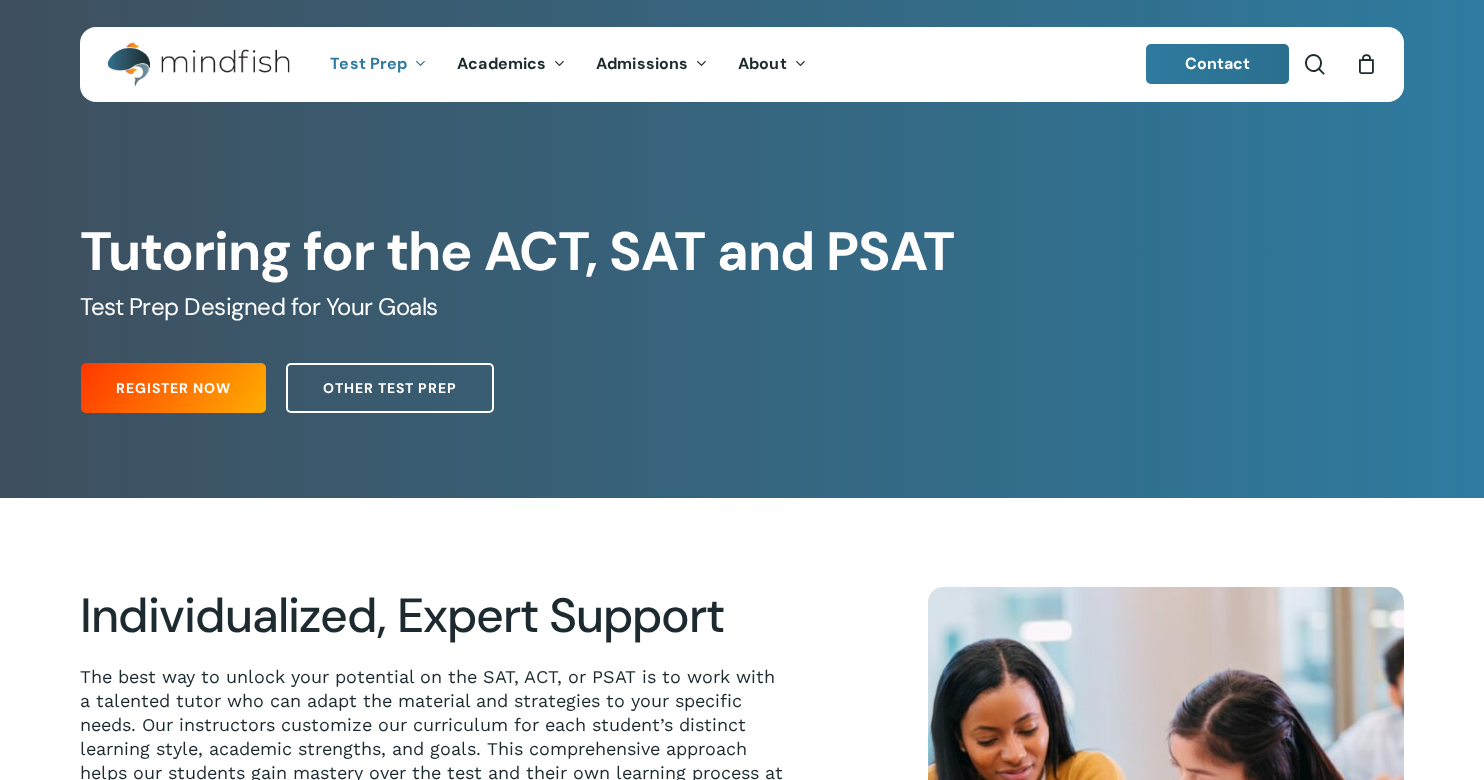 scroll, scrollTop: 0, scrollLeft: 0, axis: both 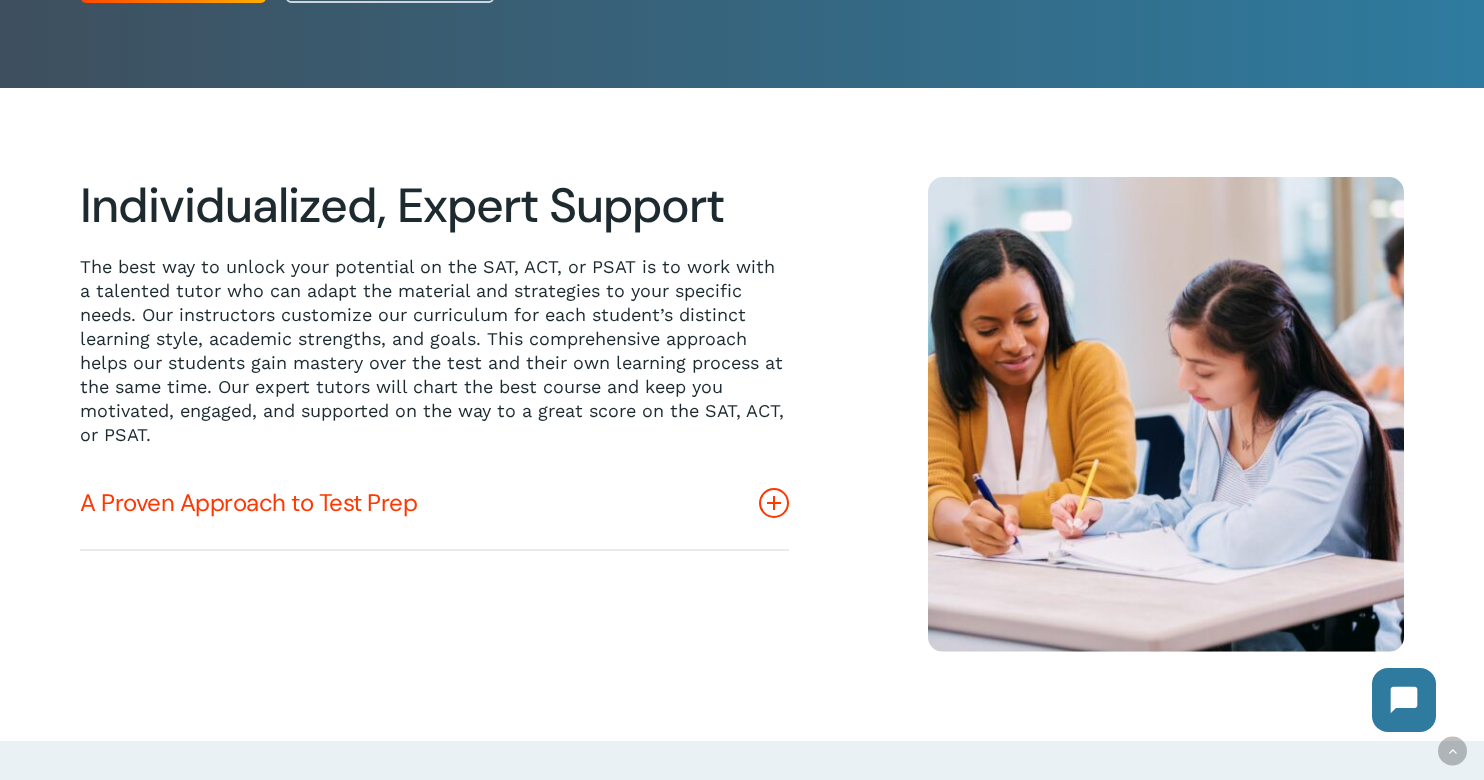 click at bounding box center (774, 503) 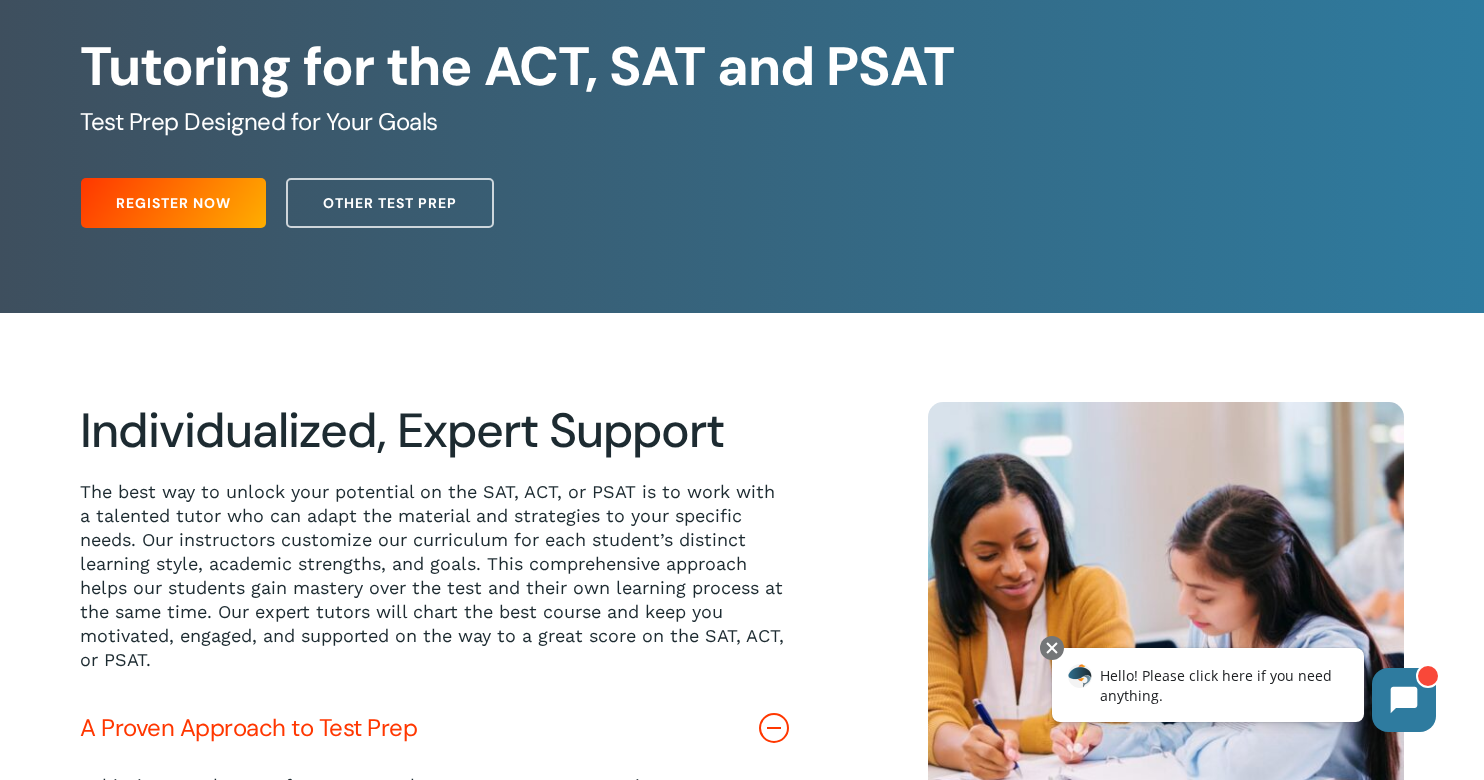 scroll, scrollTop: 0, scrollLeft: 0, axis: both 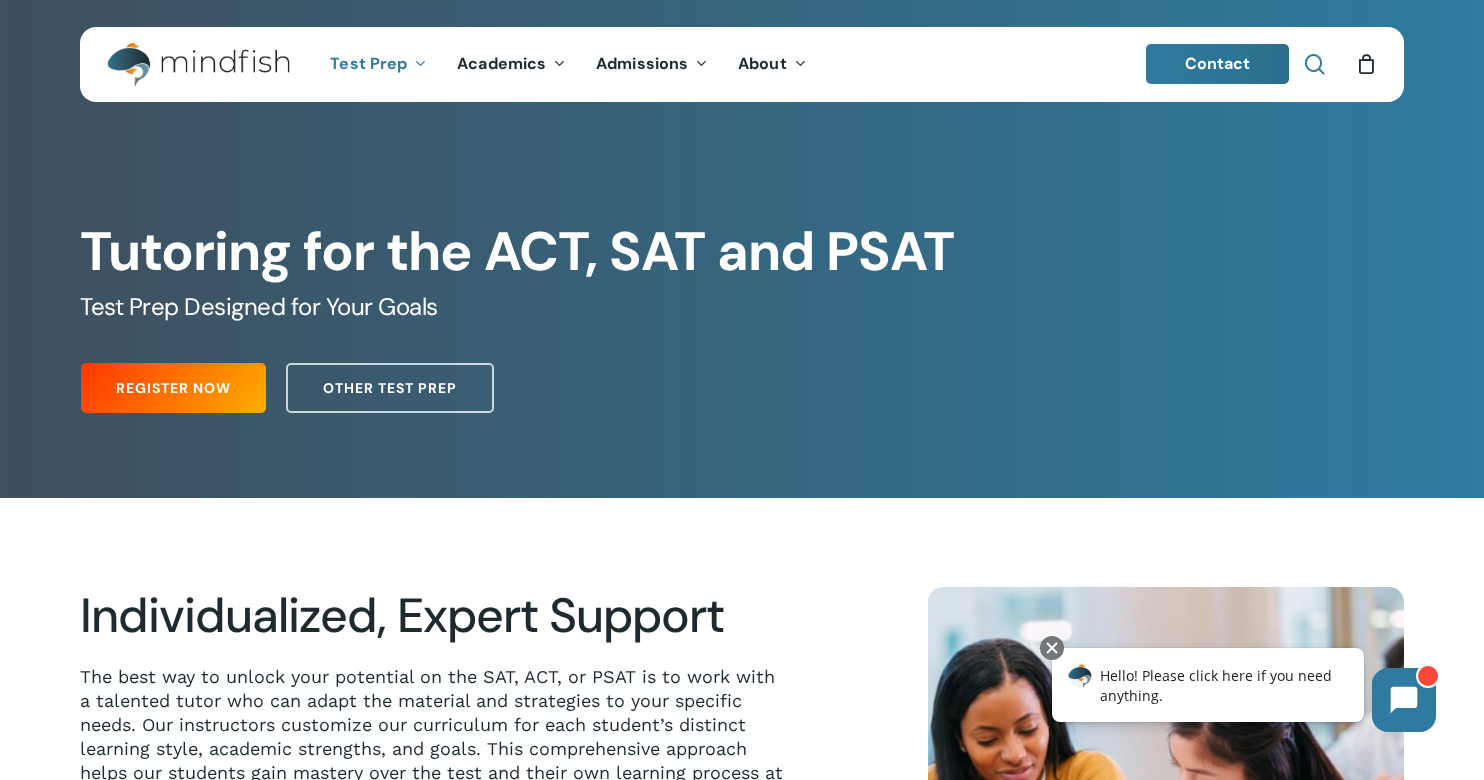 click at bounding box center [1315, 64] 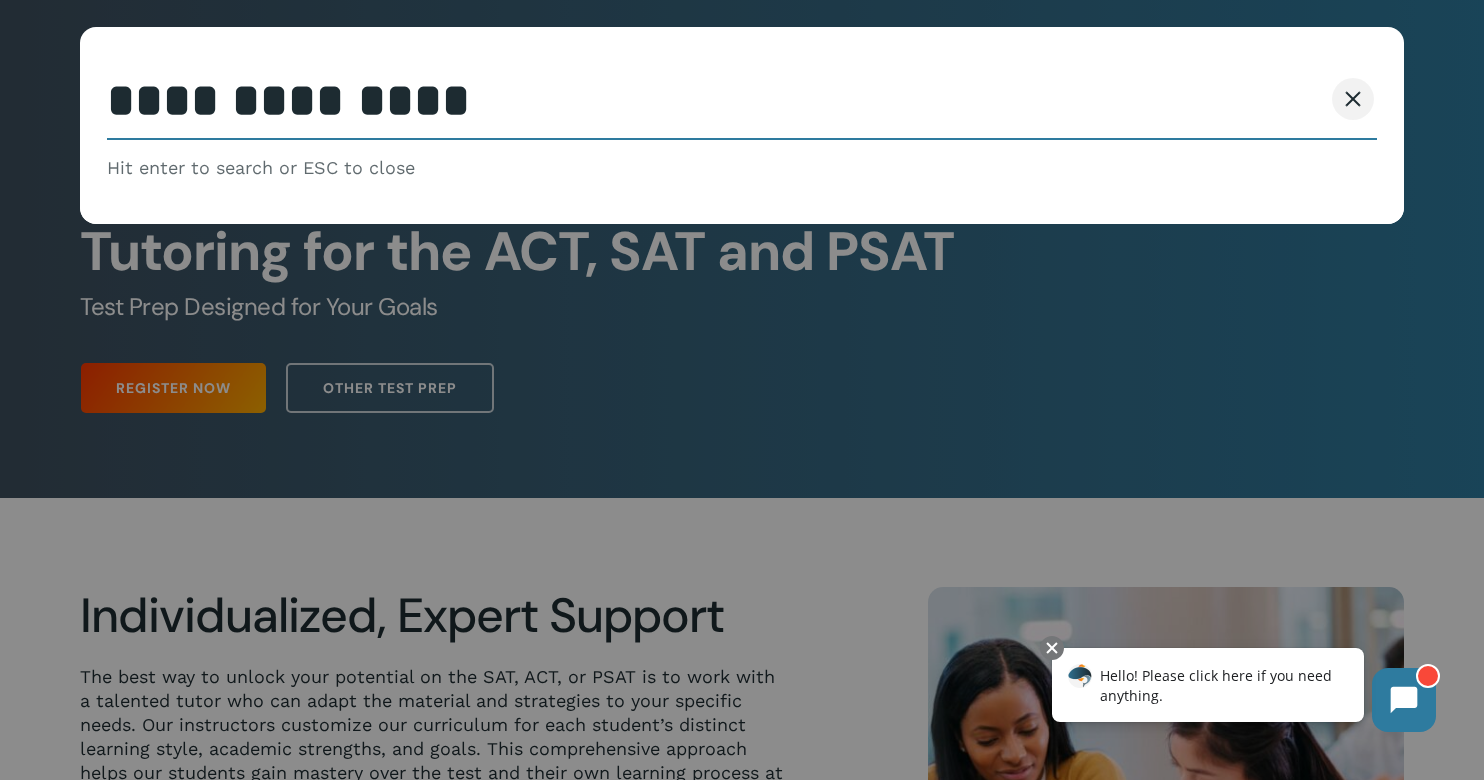 type on "**********" 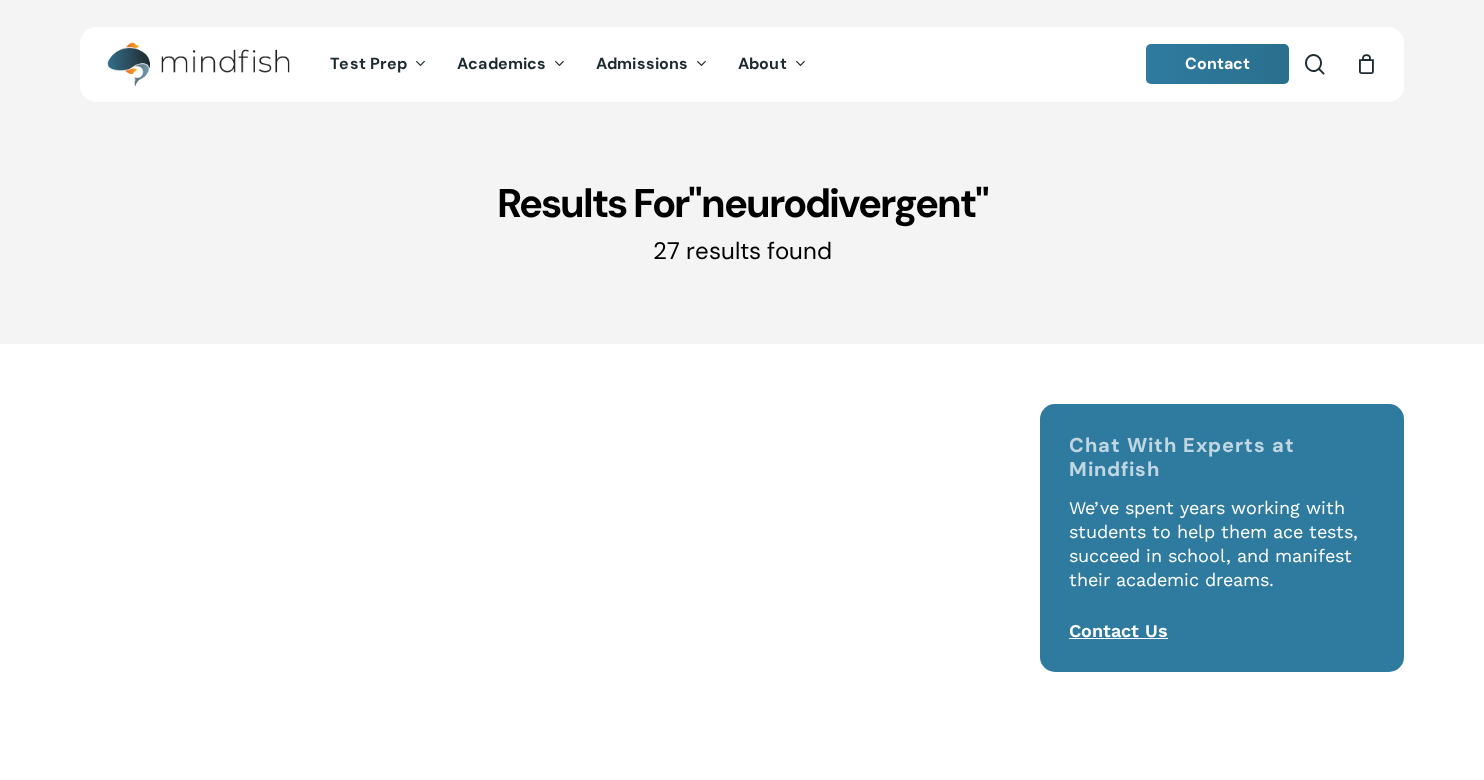 scroll, scrollTop: 0, scrollLeft: 0, axis: both 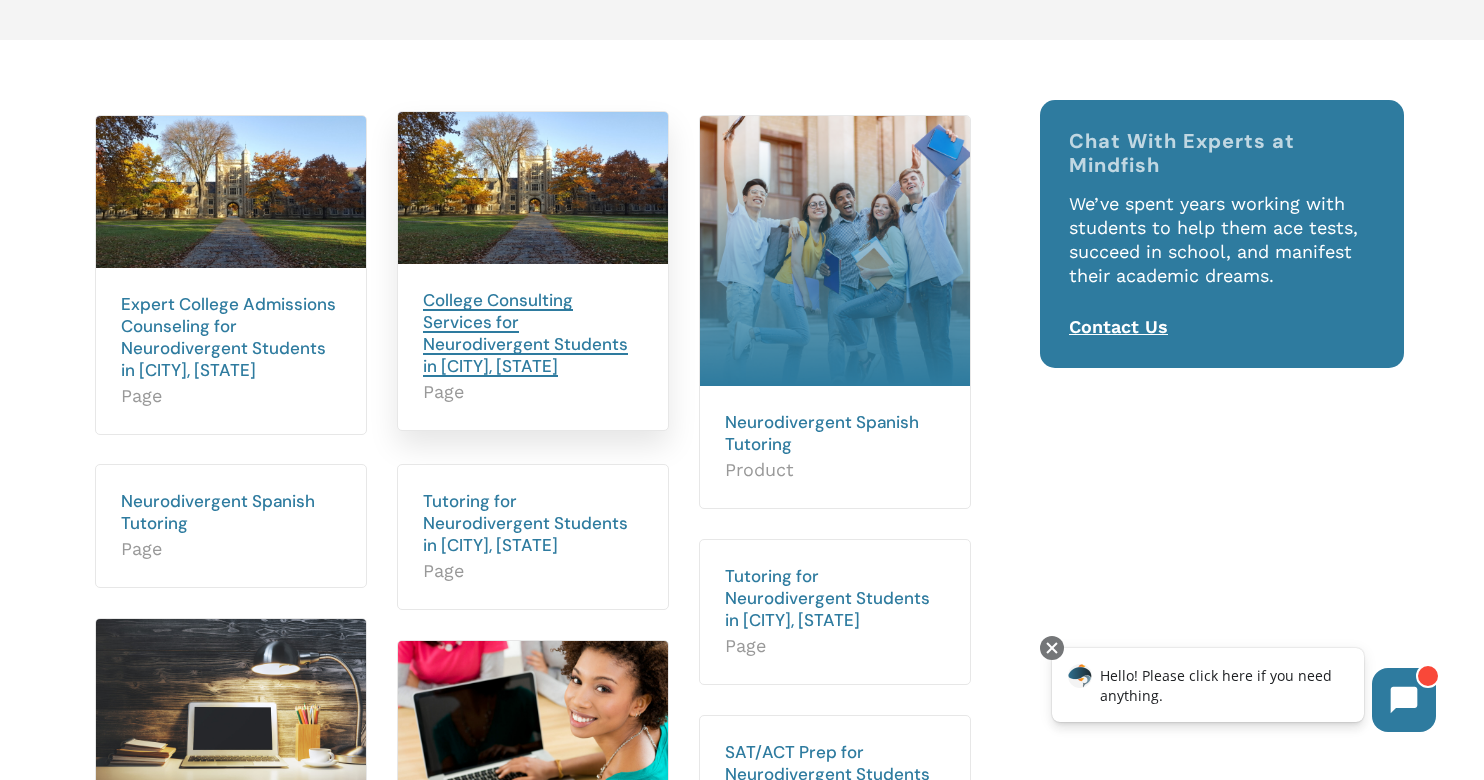 click on "College Consulting Services for Neurodivergent Students in [CITY], [STATE]" at bounding box center [525, 333] 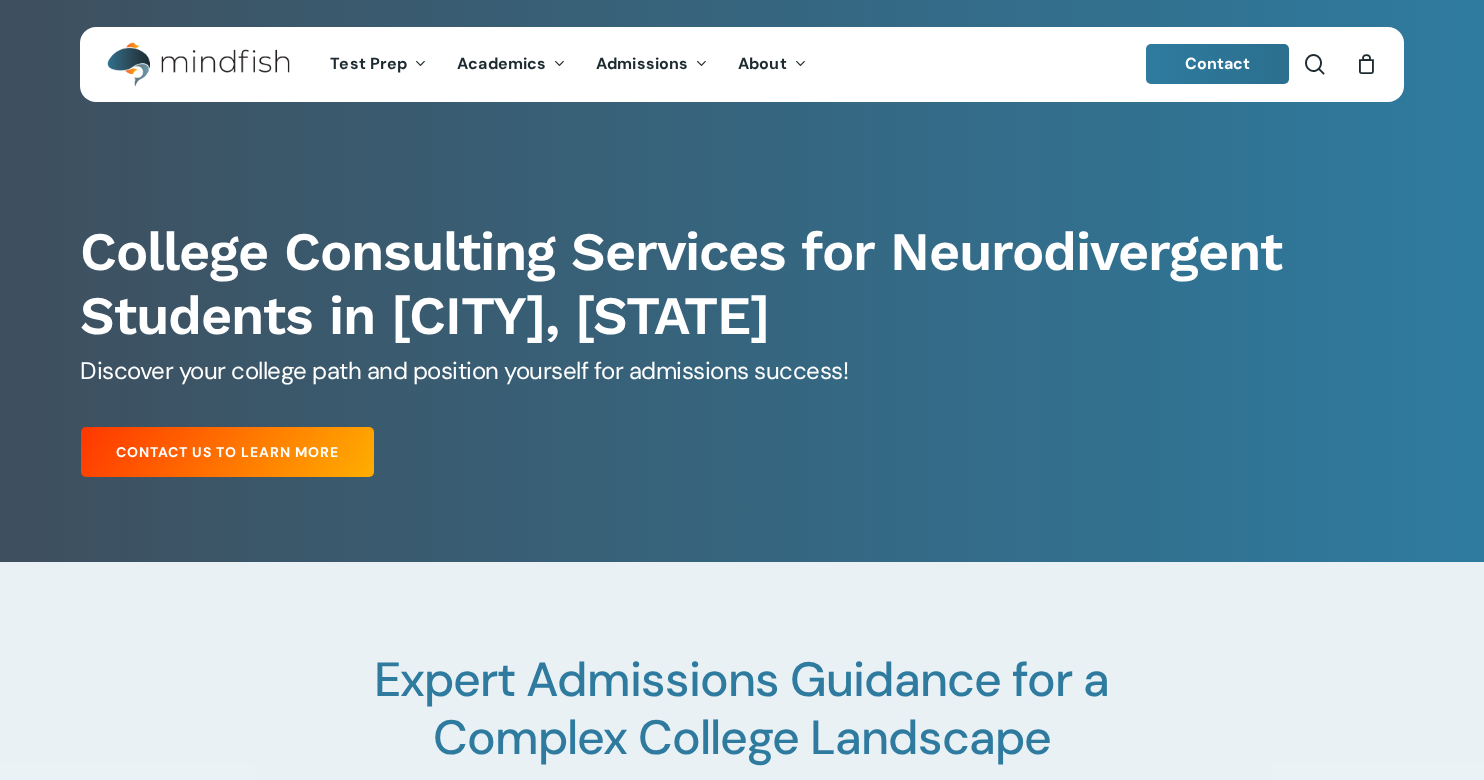 scroll, scrollTop: 0, scrollLeft: 0, axis: both 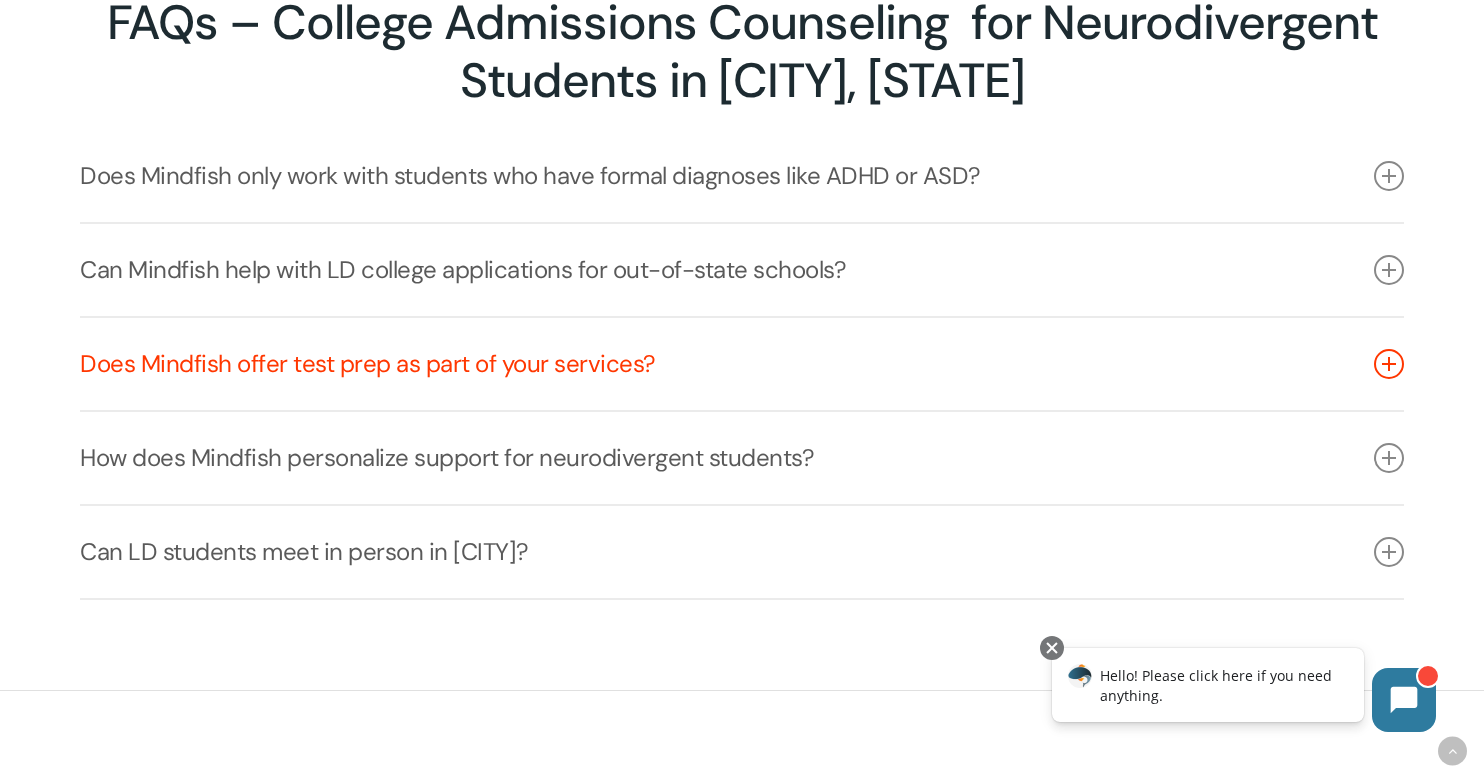 click at bounding box center [1389, 364] 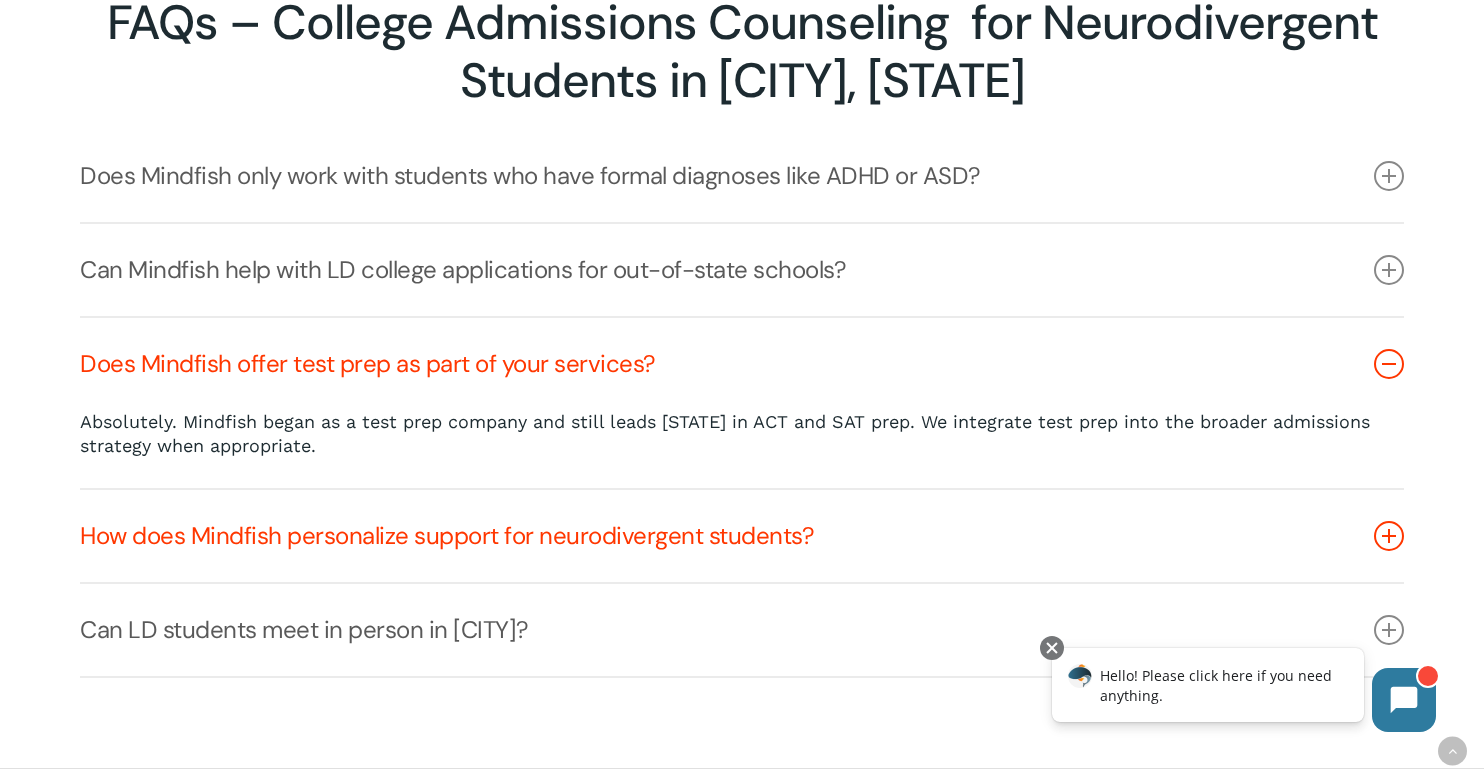 click at bounding box center (1389, 536) 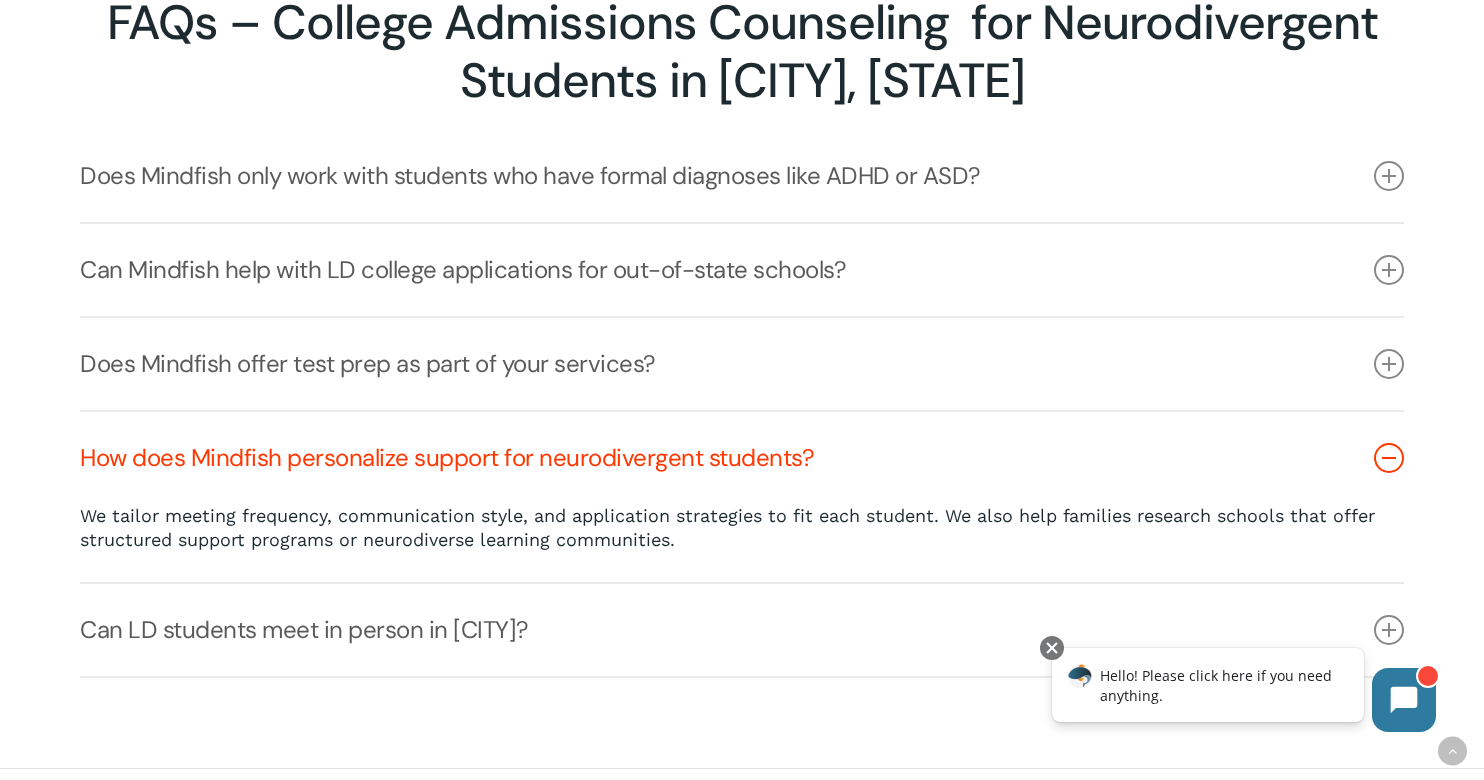 scroll, scrollTop: 3630, scrollLeft: 0, axis: vertical 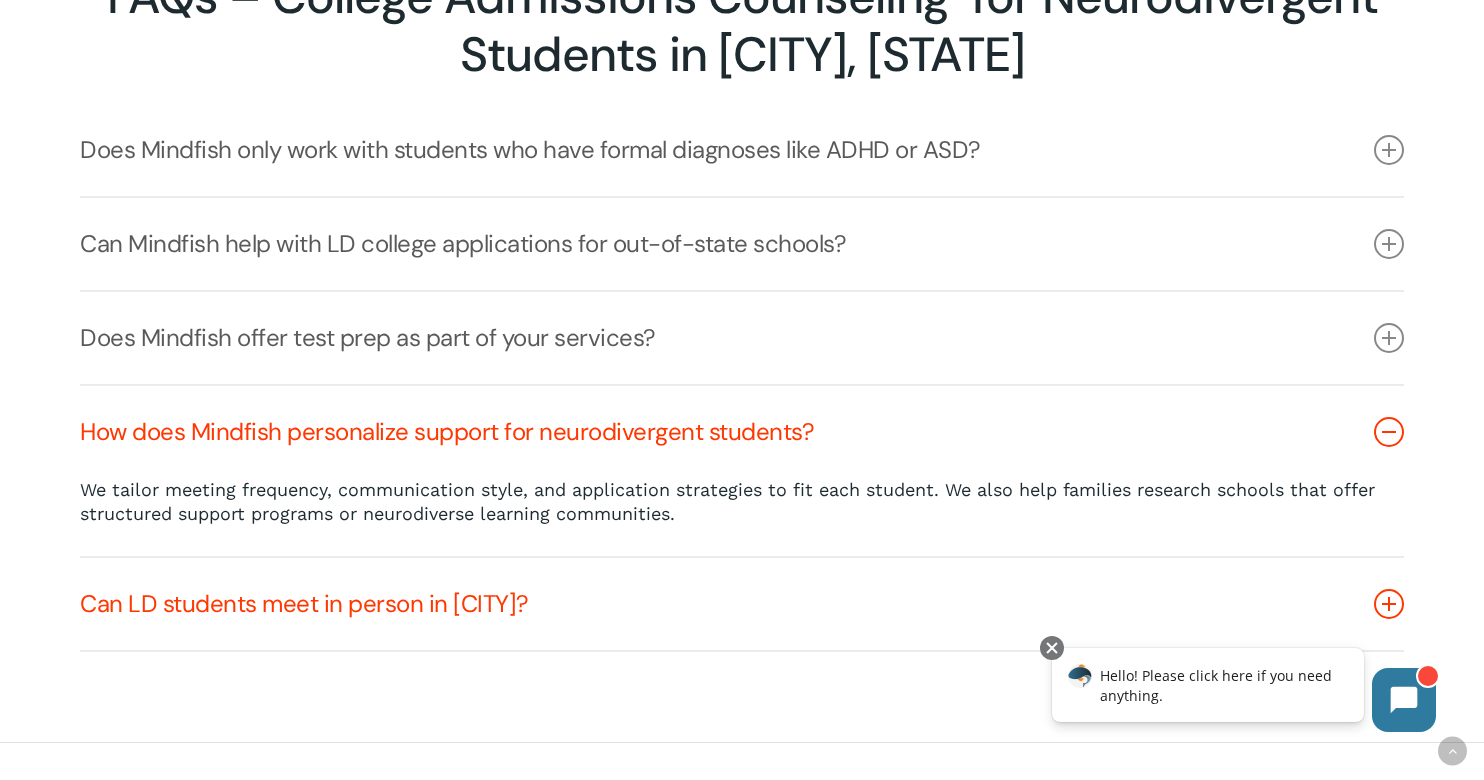 click at bounding box center (1389, 604) 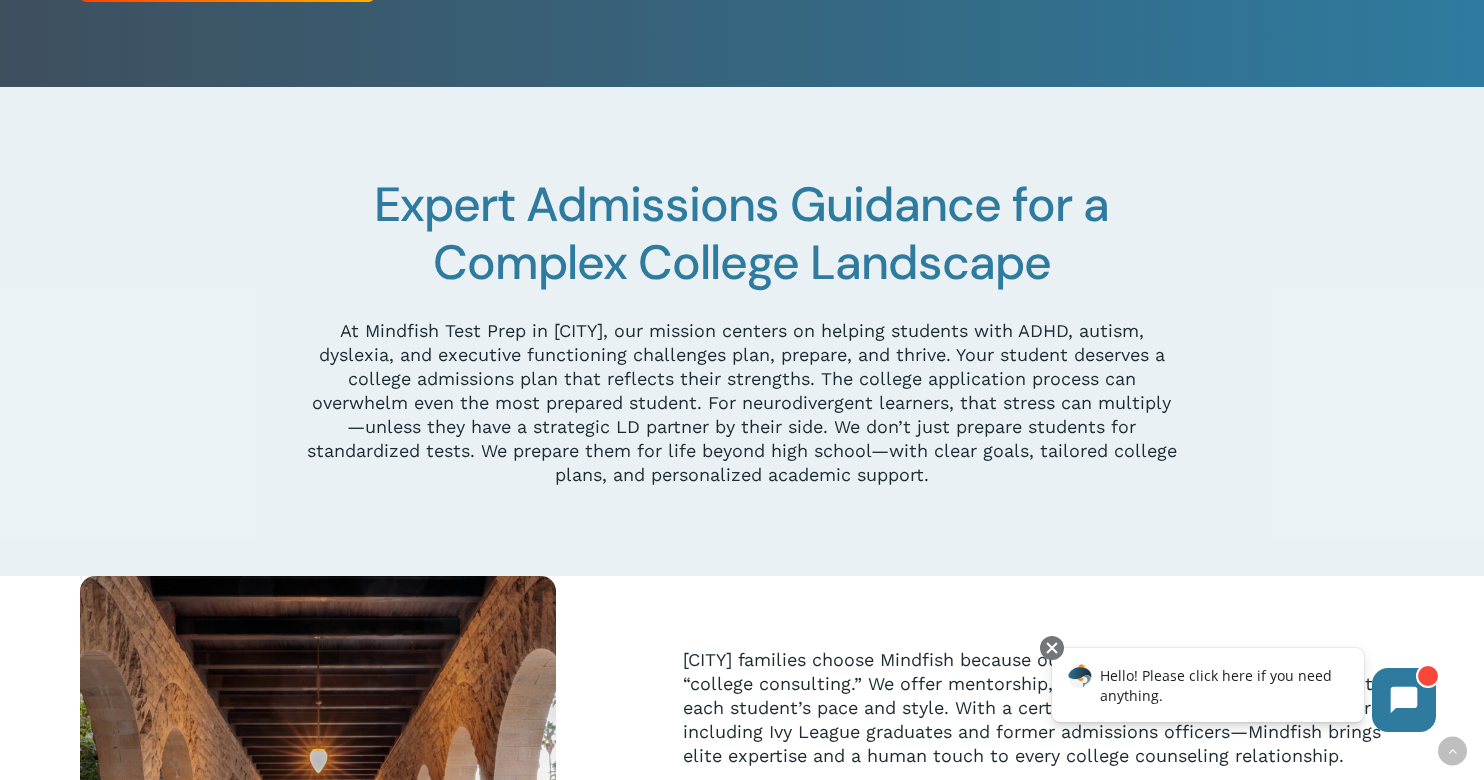scroll, scrollTop: 0, scrollLeft: 0, axis: both 